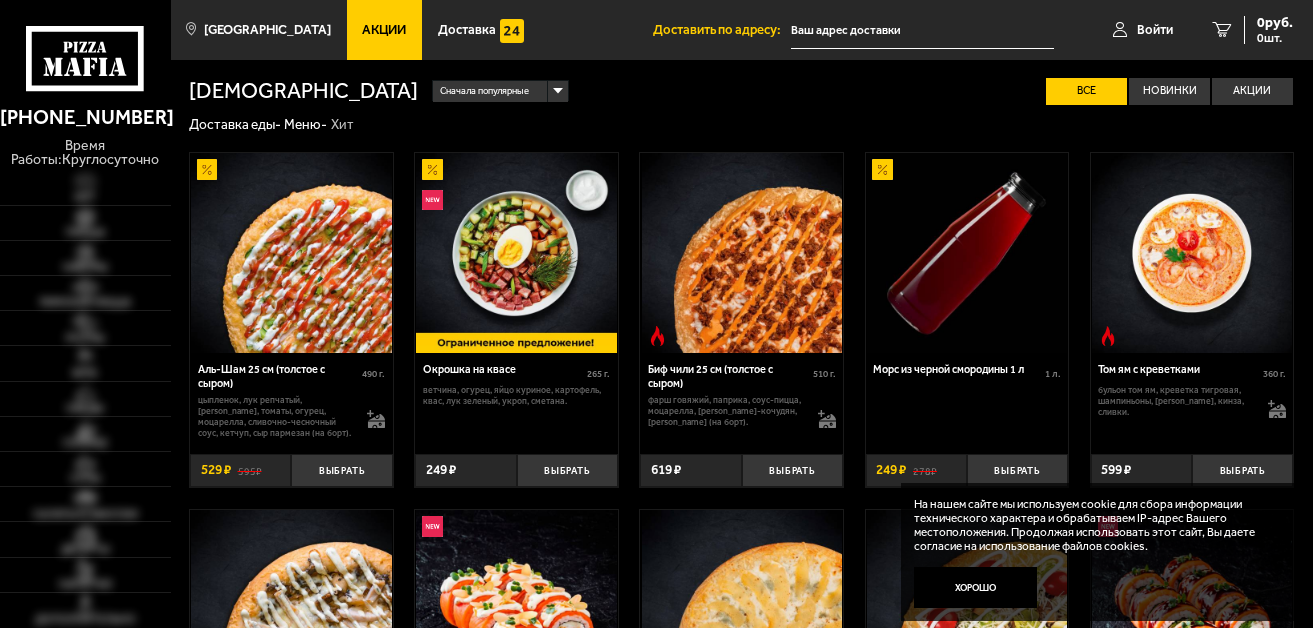 scroll, scrollTop: 0, scrollLeft: 0, axis: both 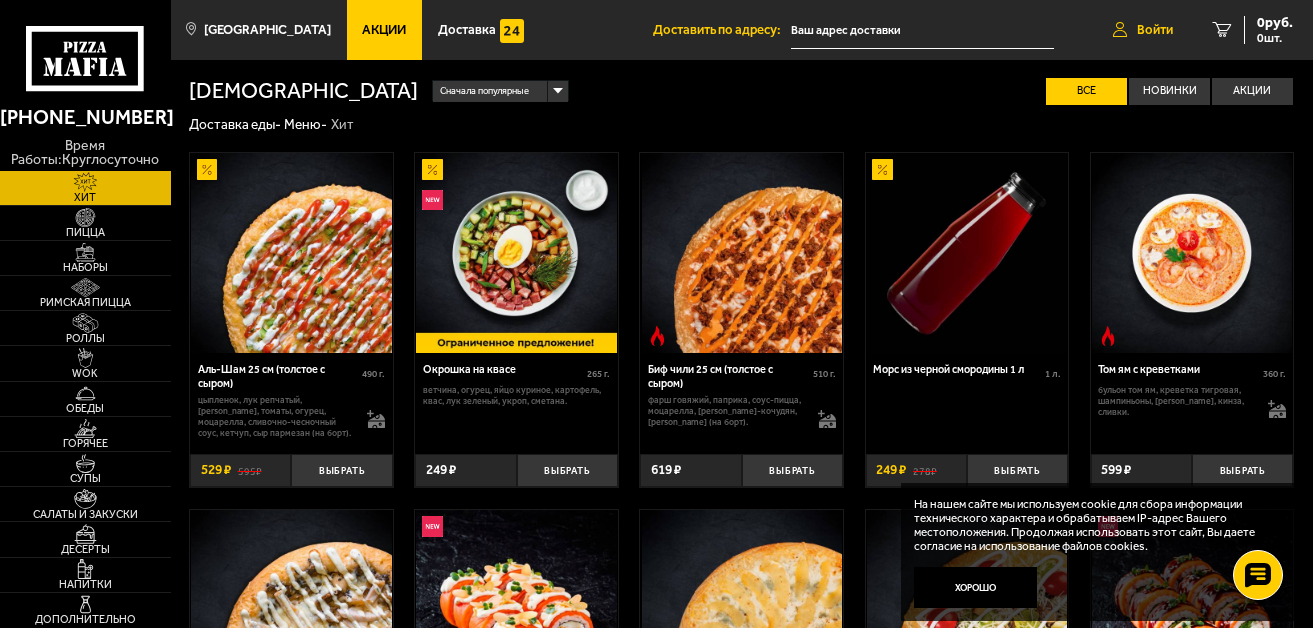 click on "Войти" at bounding box center [1155, 29] 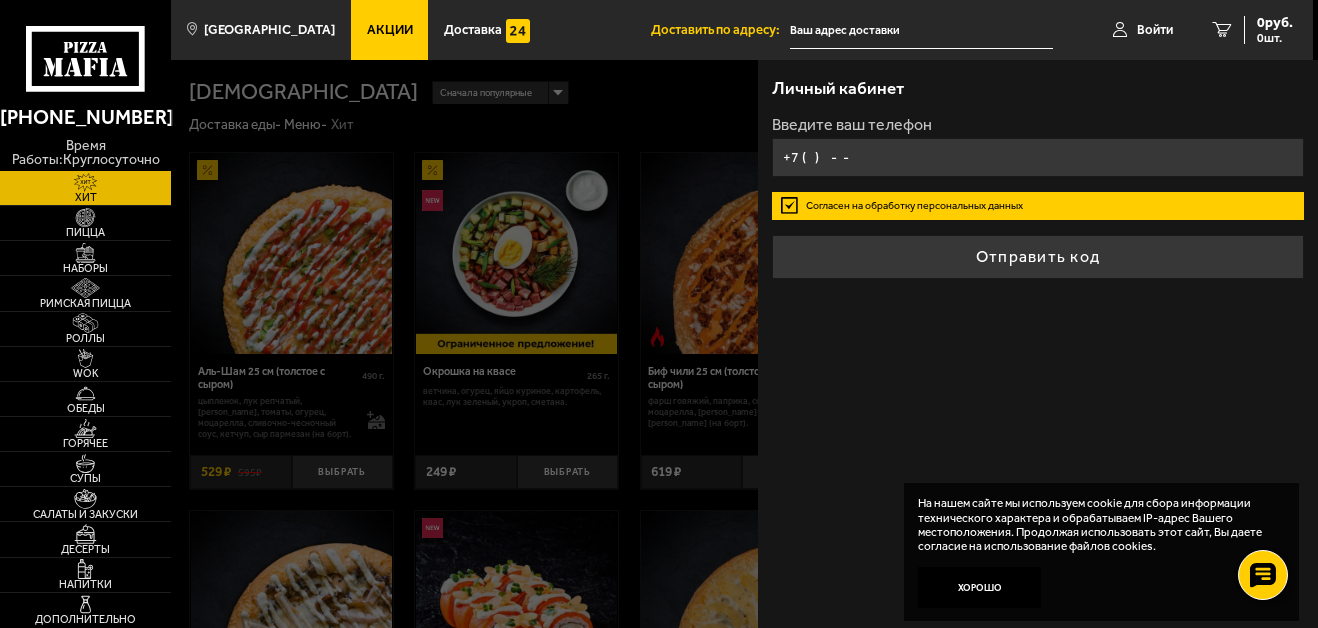 type on "[PHONE_NUMBER]" 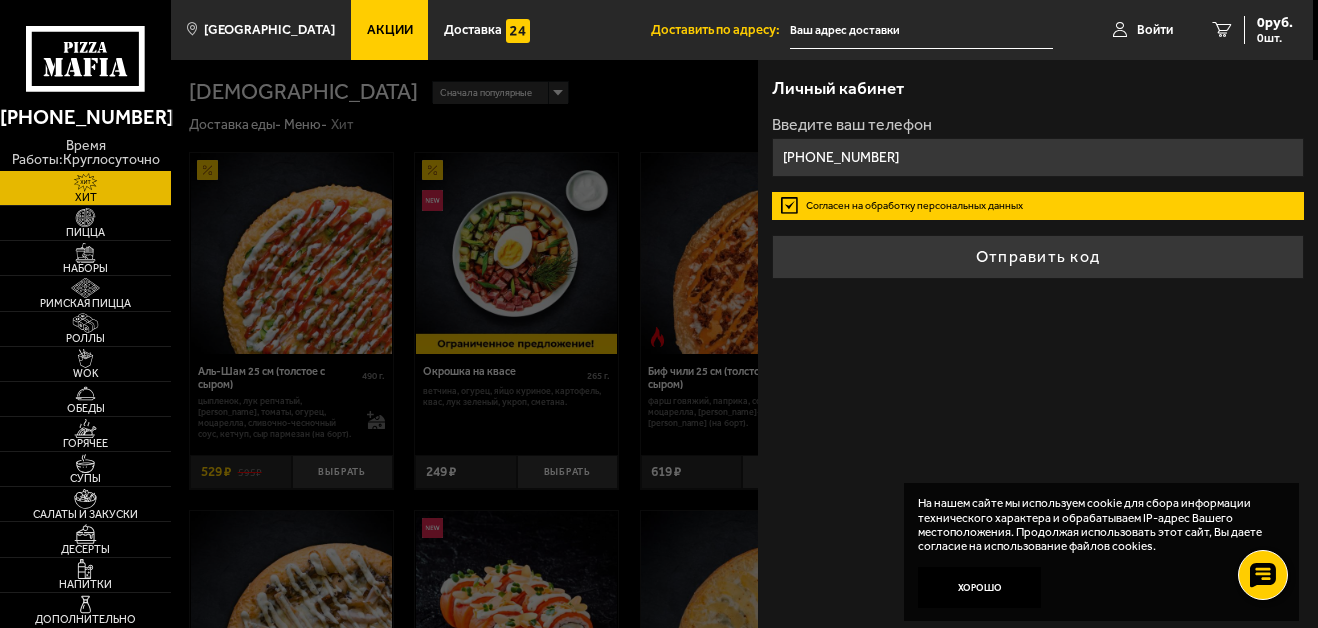click on "Согласен на обработку персональных данных" at bounding box center [1038, 205] 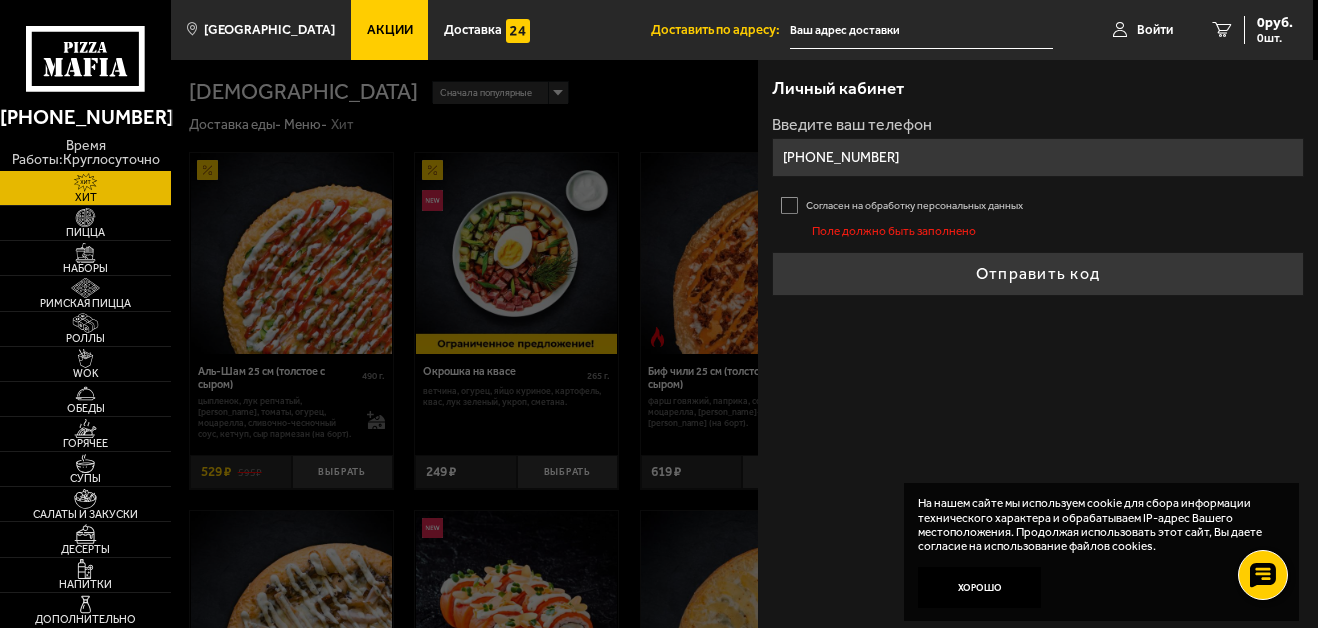 click on "Согласен на обработку персональных данных" at bounding box center (1038, 205) 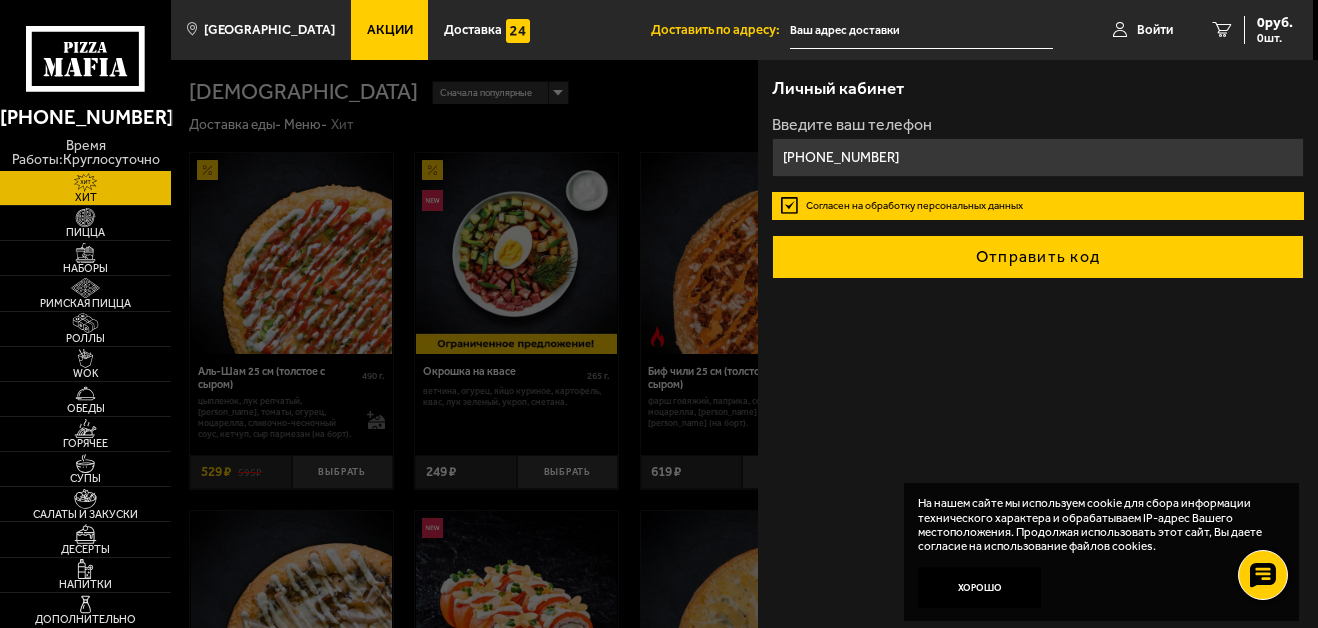 click on "Отправить код" at bounding box center (1038, 257) 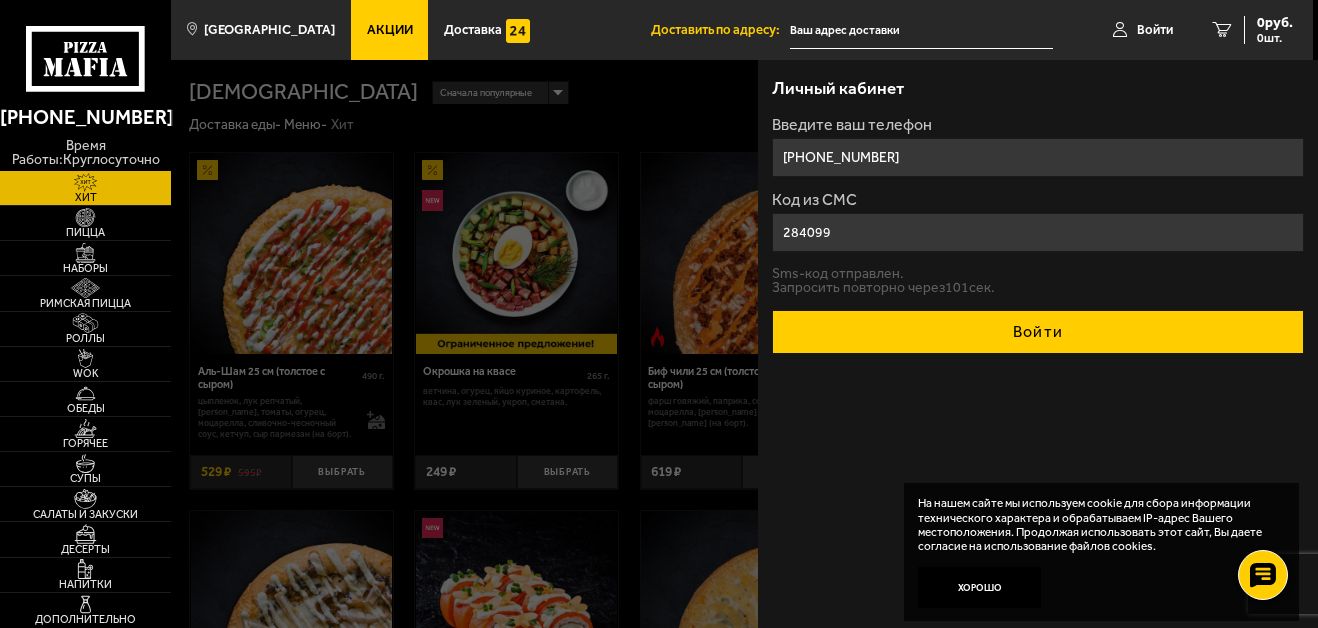 type on "284099" 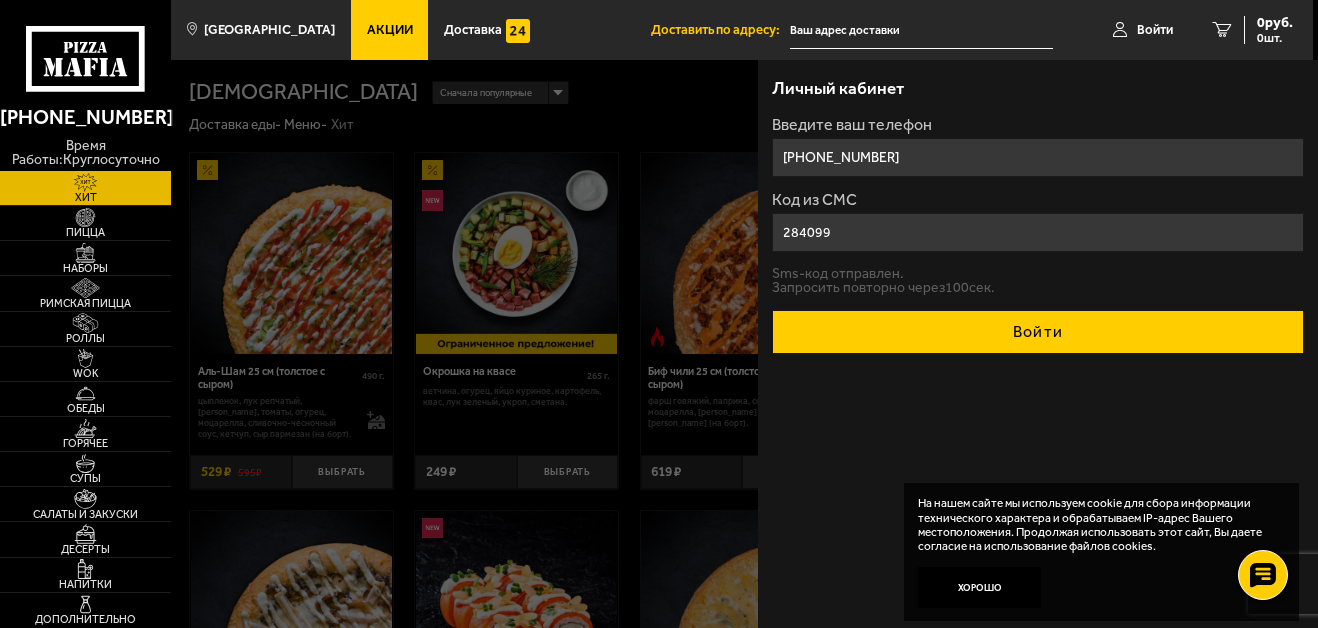 click on "Войти" at bounding box center [1038, 332] 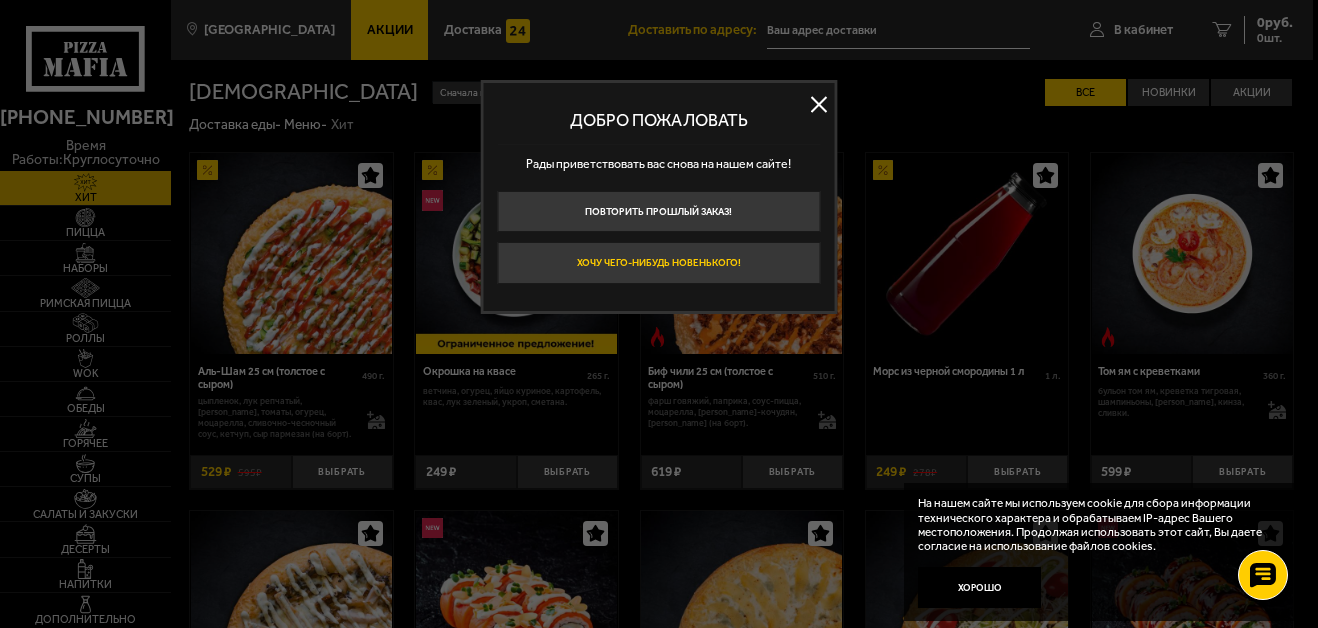 click on "Хочу чего-нибудь новенького!" at bounding box center (659, 262) 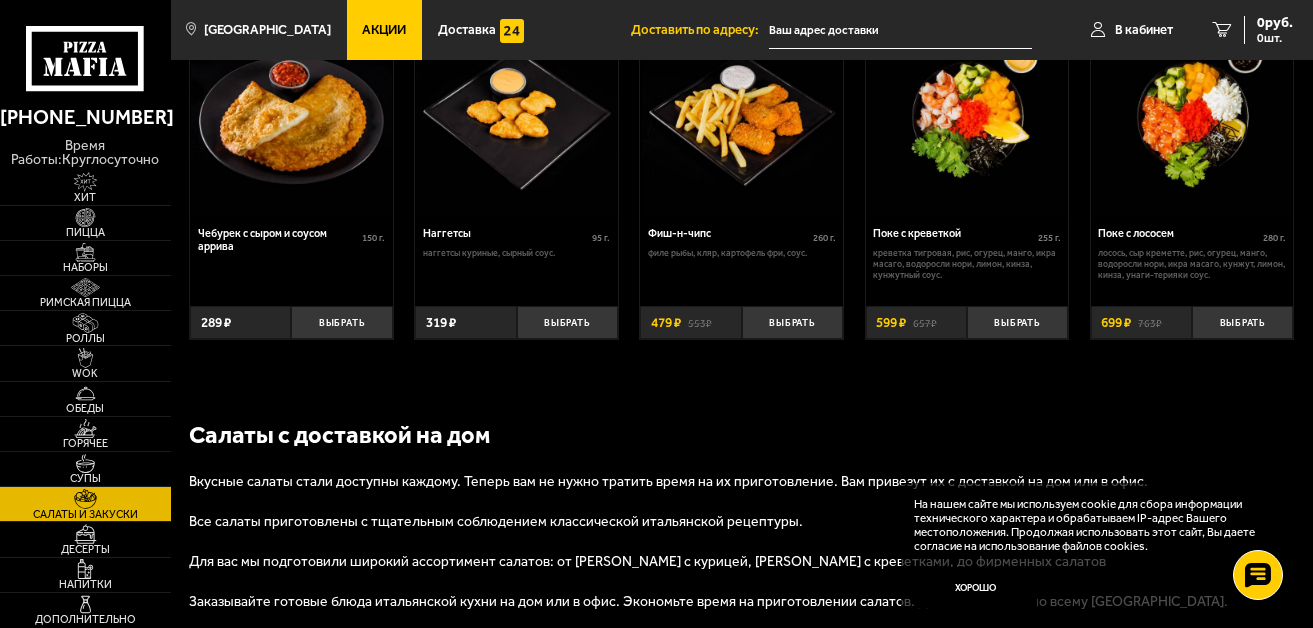 scroll, scrollTop: 1087, scrollLeft: 0, axis: vertical 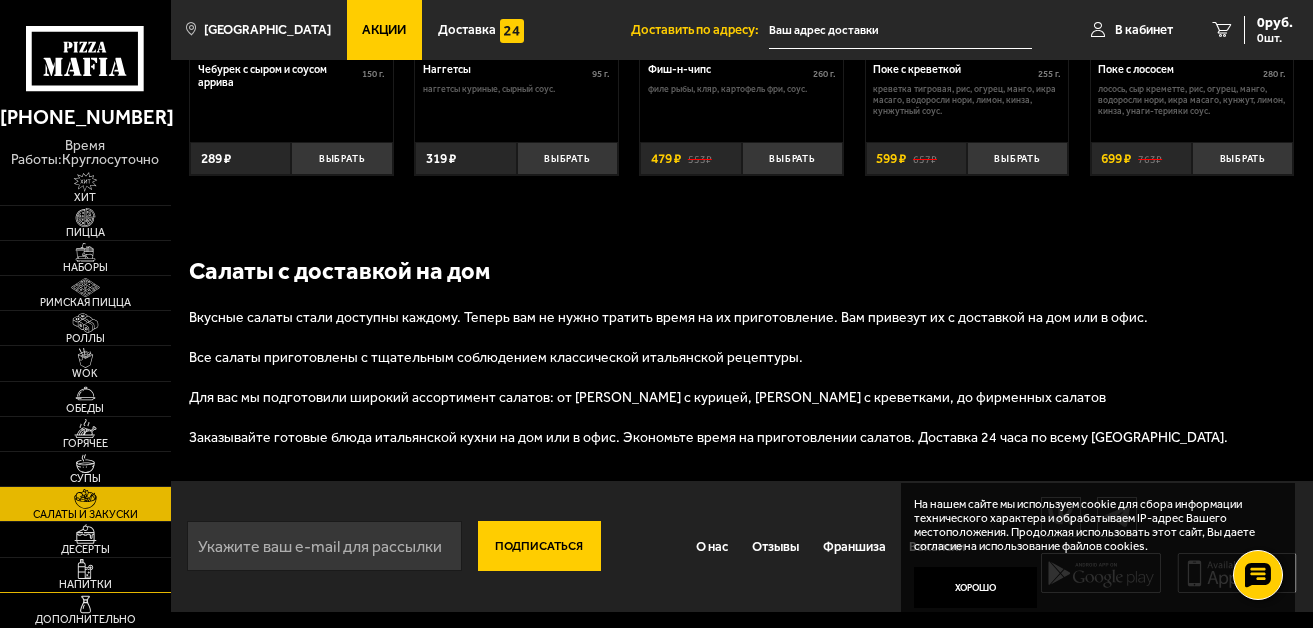 click at bounding box center (85, 568) 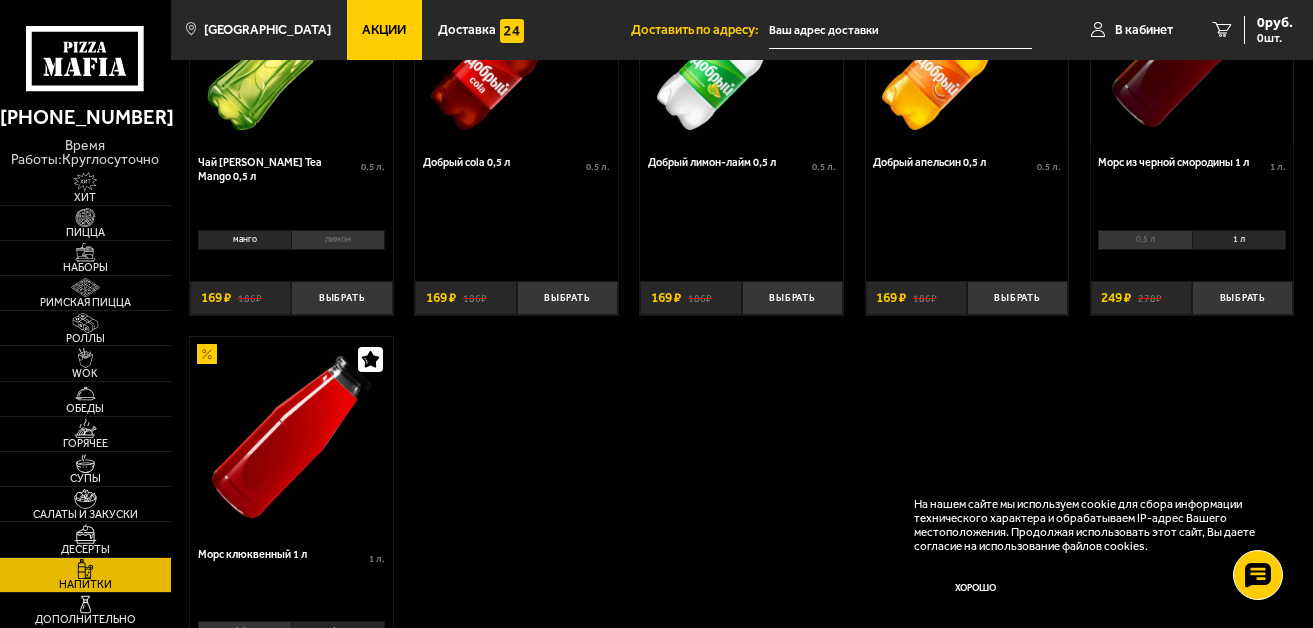 scroll, scrollTop: 0, scrollLeft: 0, axis: both 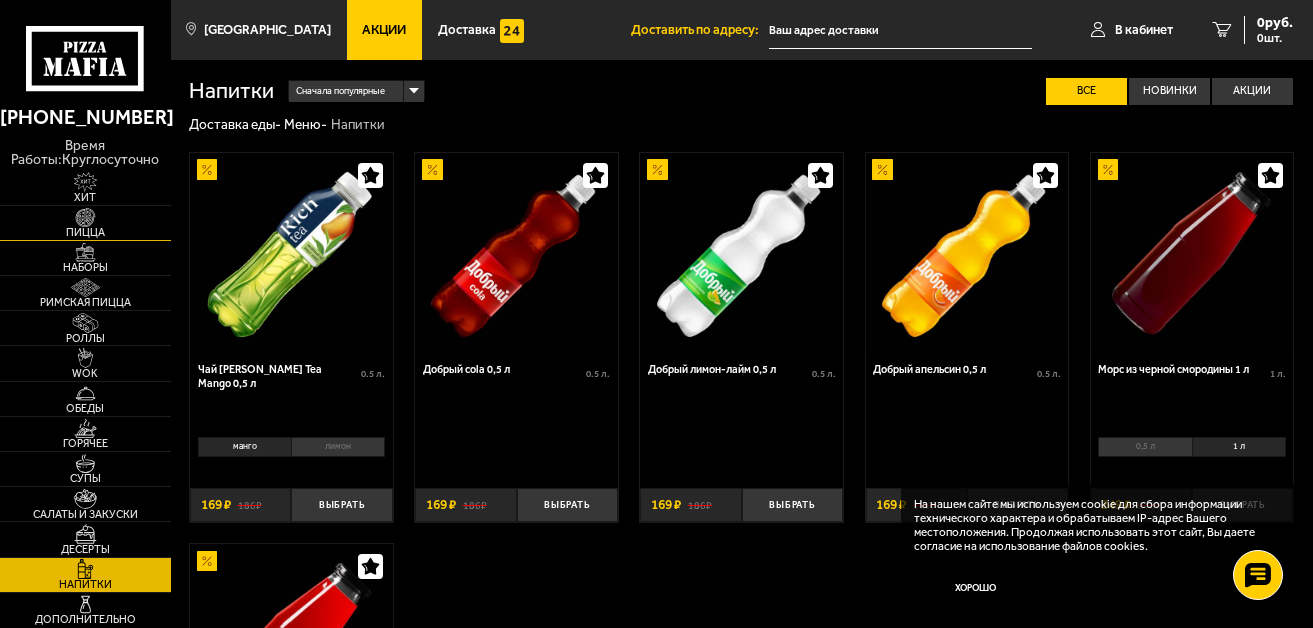 click at bounding box center (85, 217) 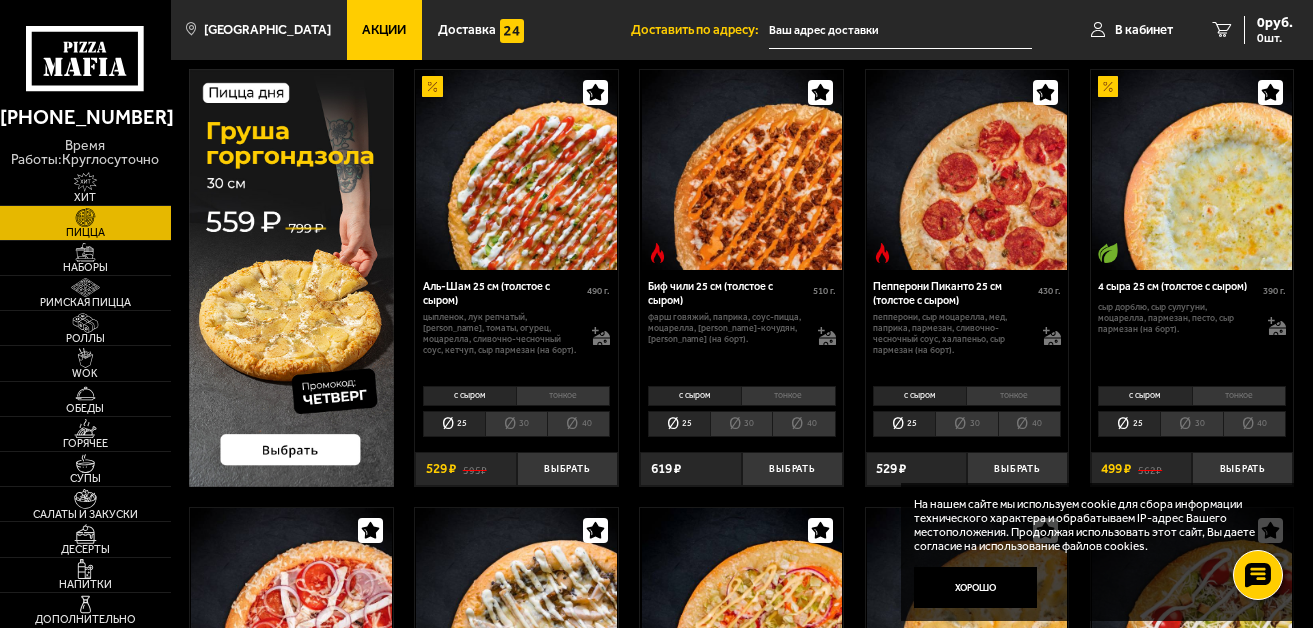 scroll, scrollTop: 200, scrollLeft: 0, axis: vertical 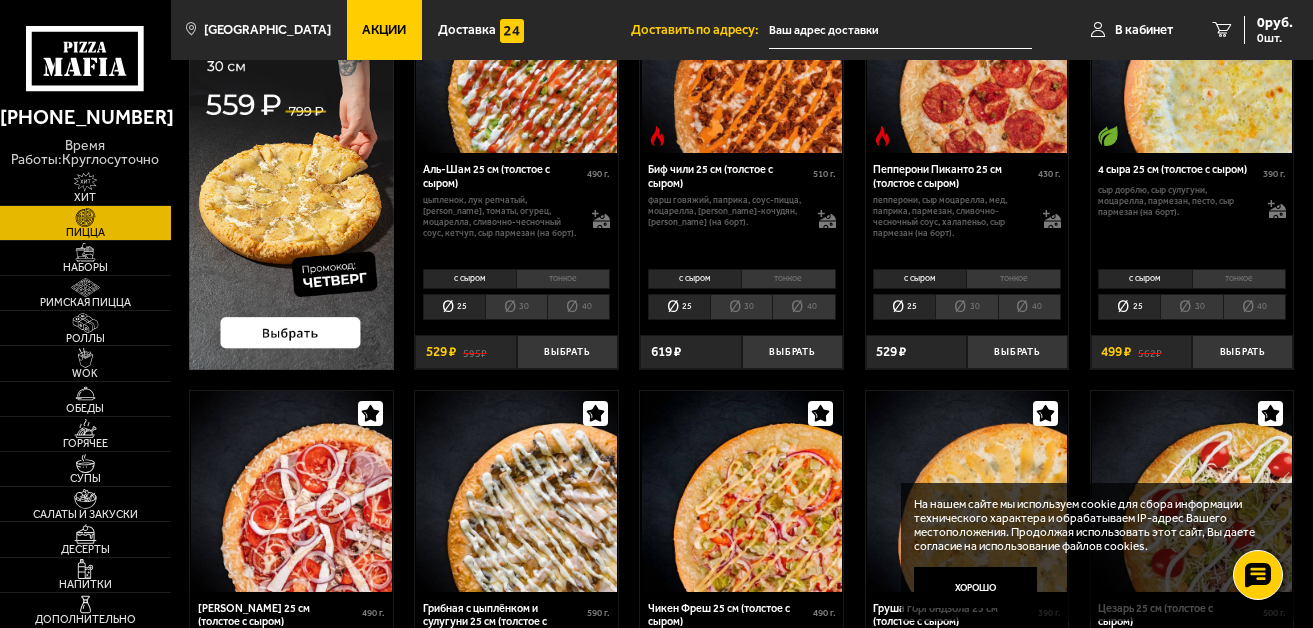 click on "Хорошо" at bounding box center [975, 587] 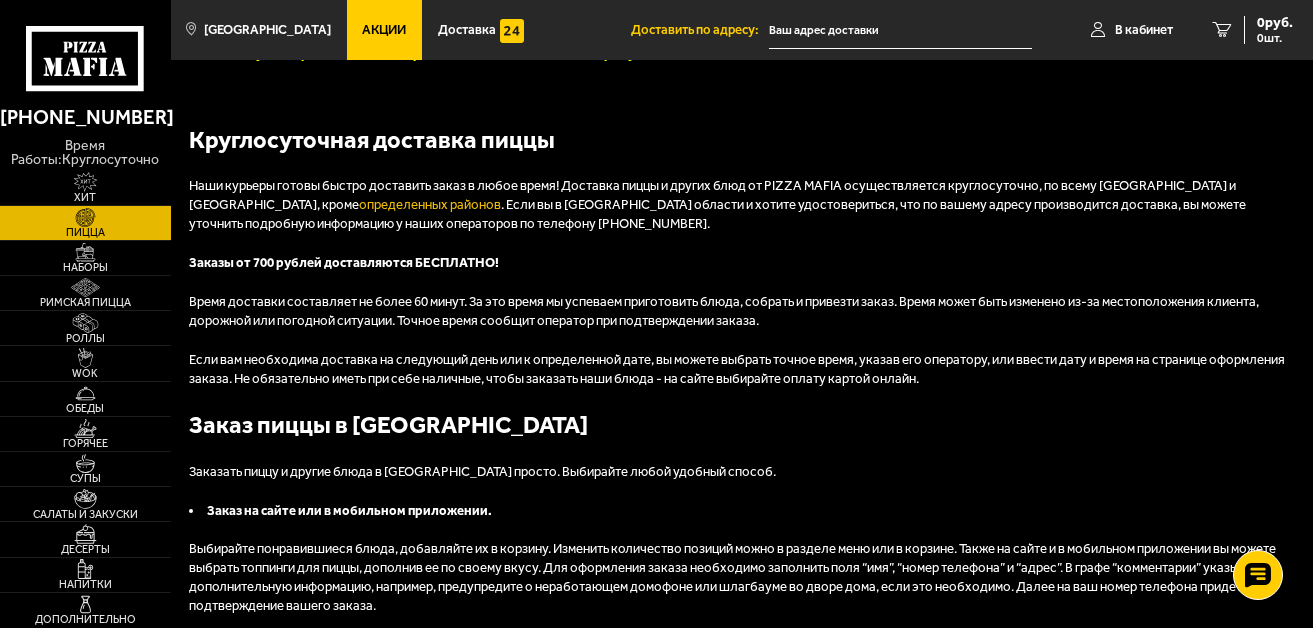 scroll, scrollTop: 2924, scrollLeft: 0, axis: vertical 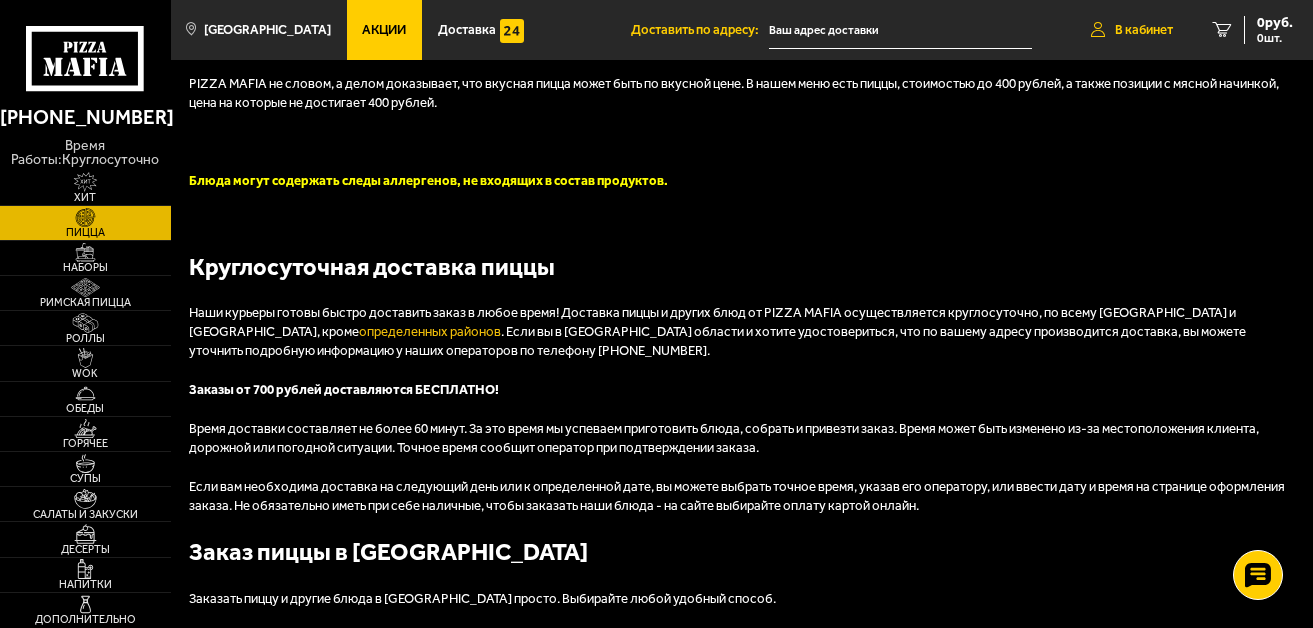click on "В кабинет" at bounding box center [1144, 29] 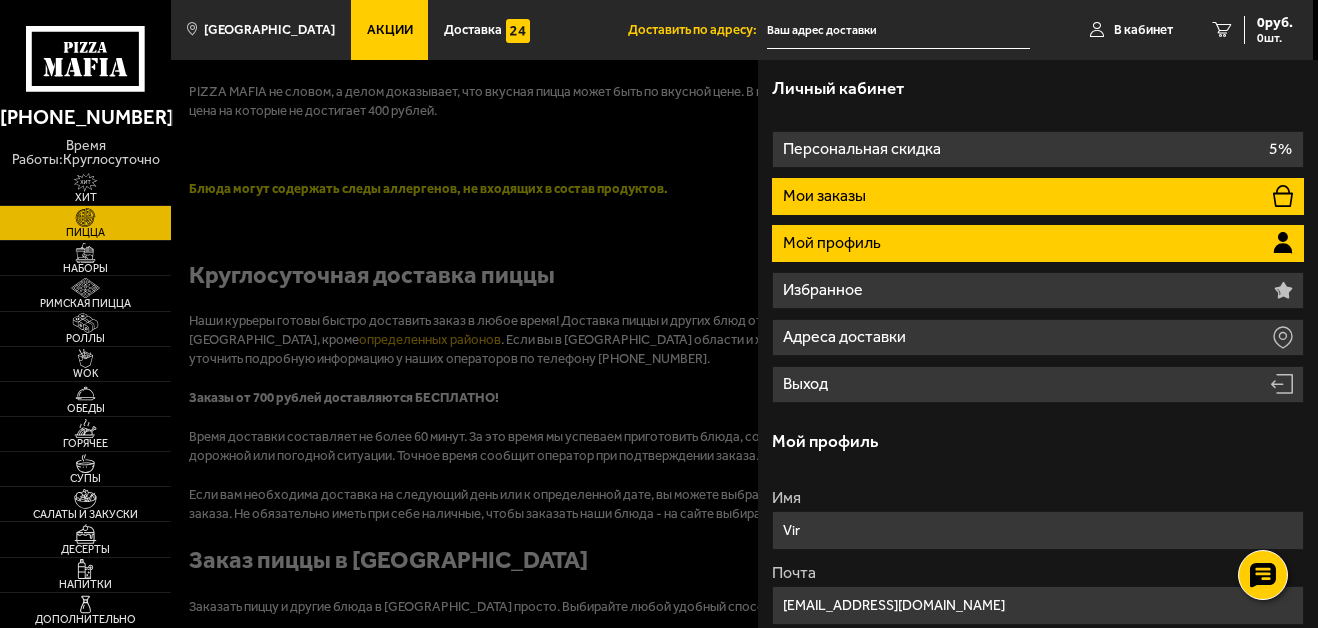 click on "Мои заказы" at bounding box center (1038, 196) 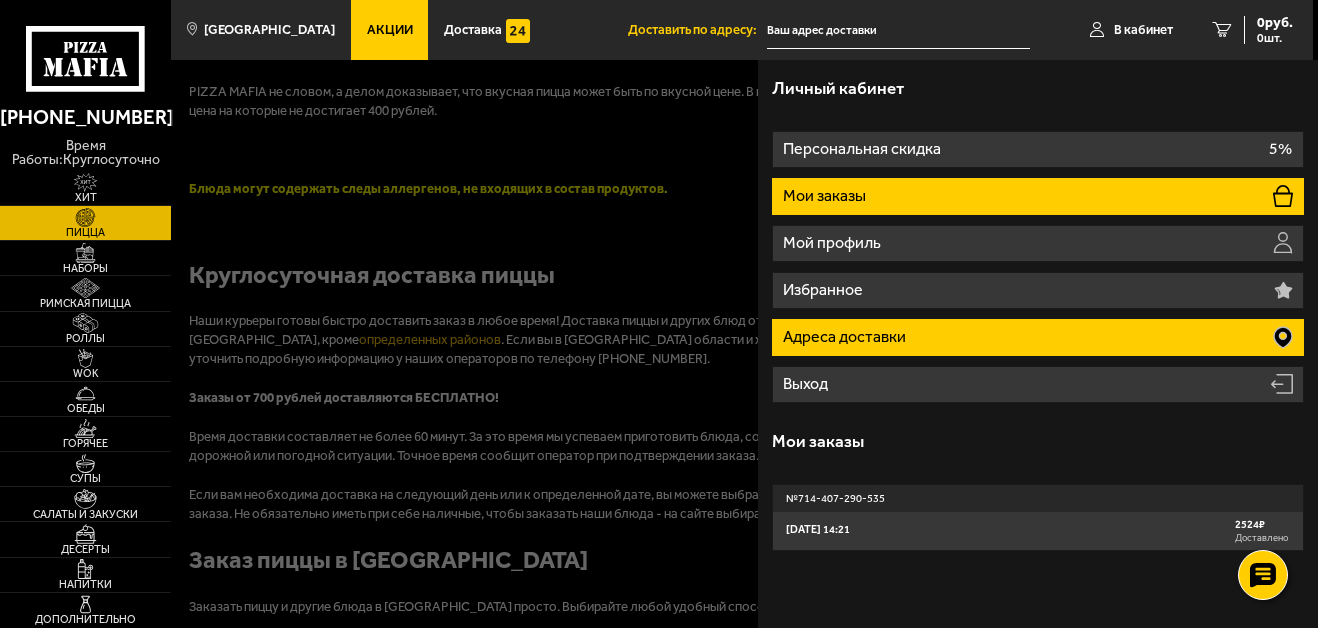 click on "Адреса доставки" at bounding box center [1038, 337] 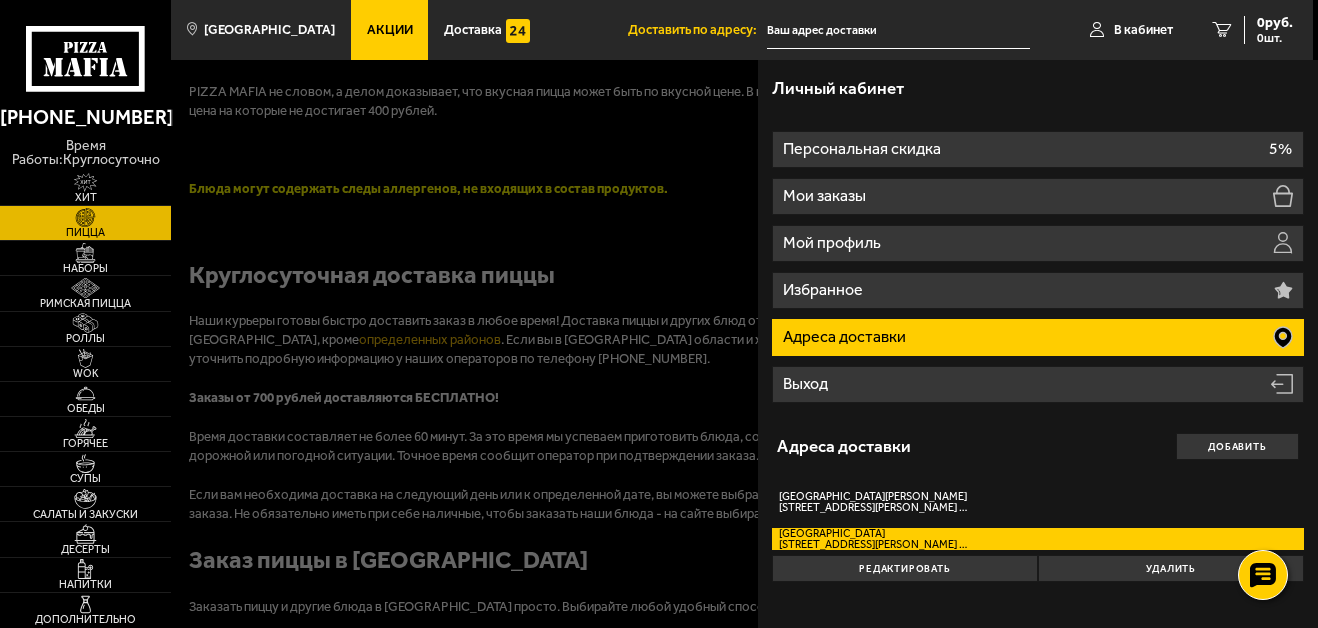 click at bounding box center (830, 374) 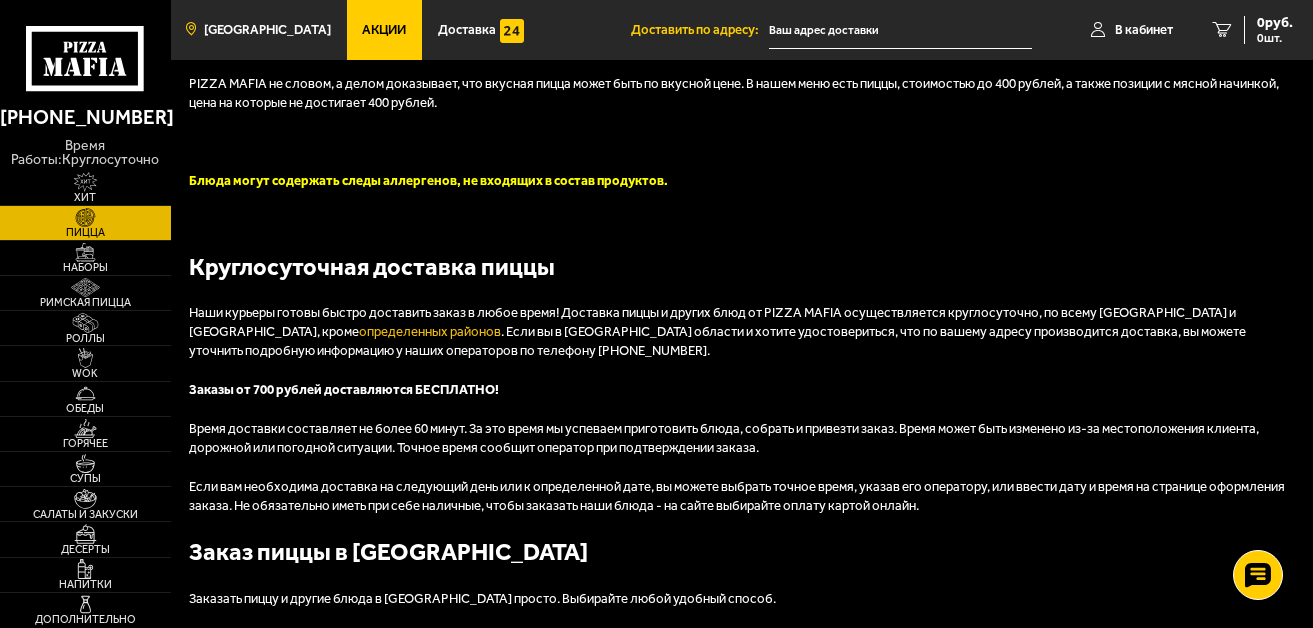 click on "[GEOGRAPHIC_DATA]" at bounding box center (267, 29) 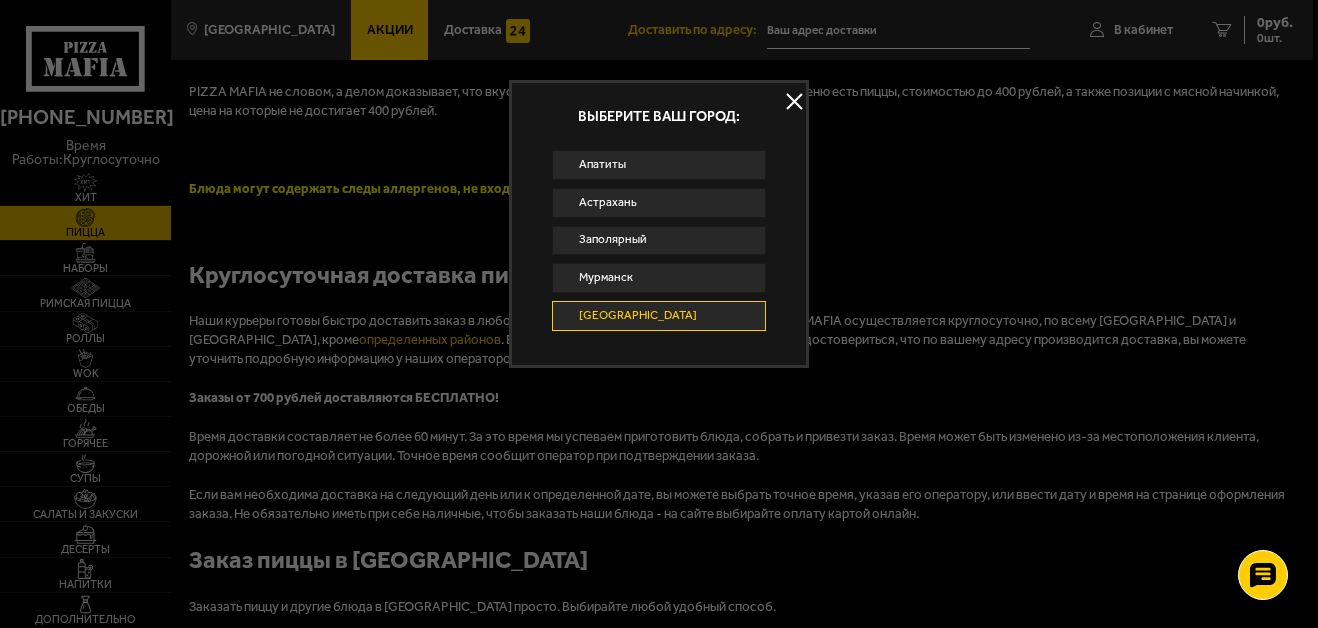click on "[GEOGRAPHIC_DATA]" at bounding box center (659, 316) 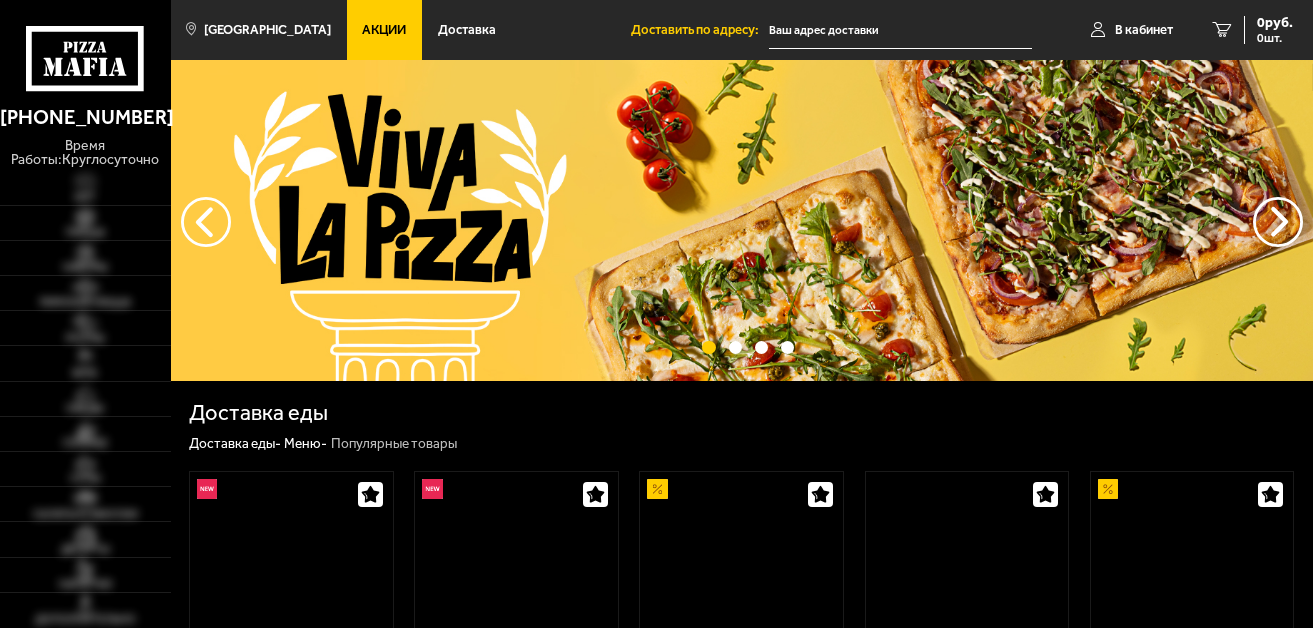 scroll, scrollTop: 0, scrollLeft: 0, axis: both 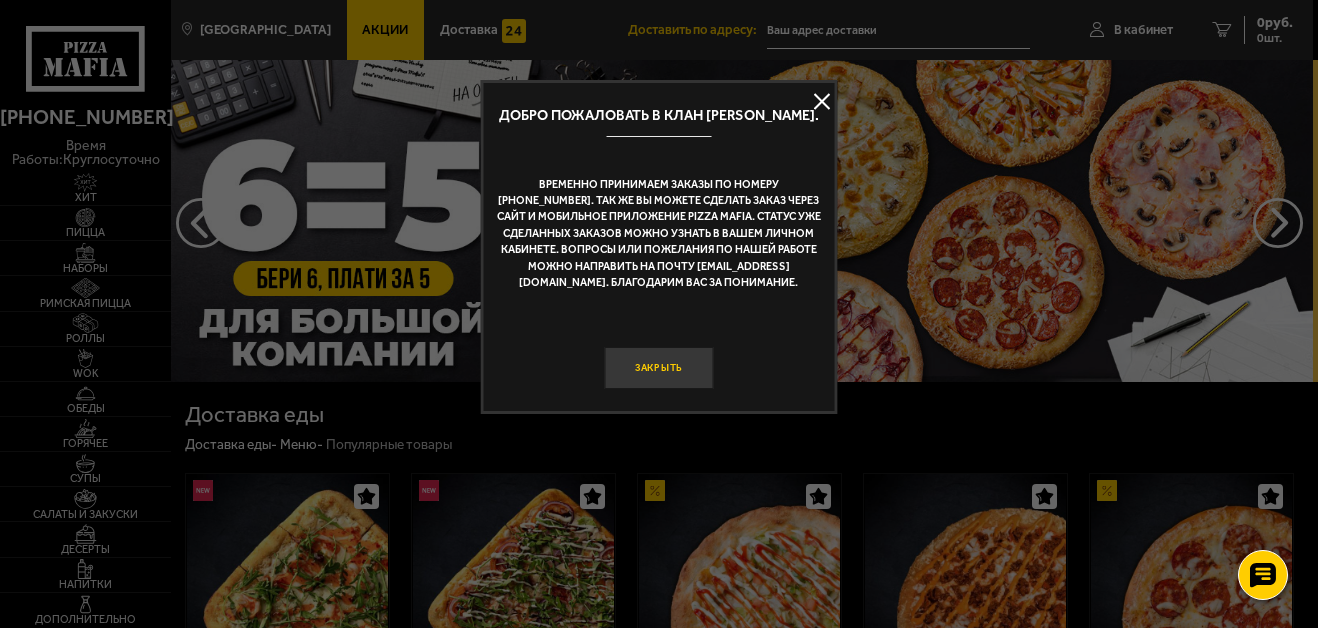 click on "Закрыть" at bounding box center [659, 367] 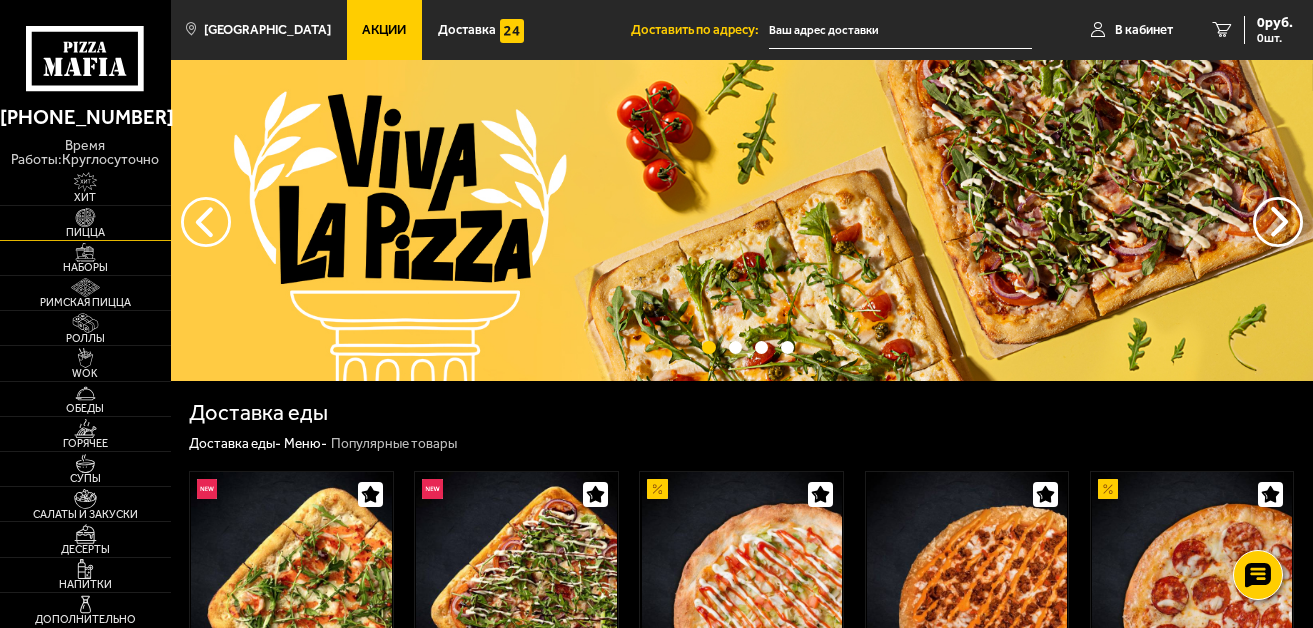 click at bounding box center (85, 217) 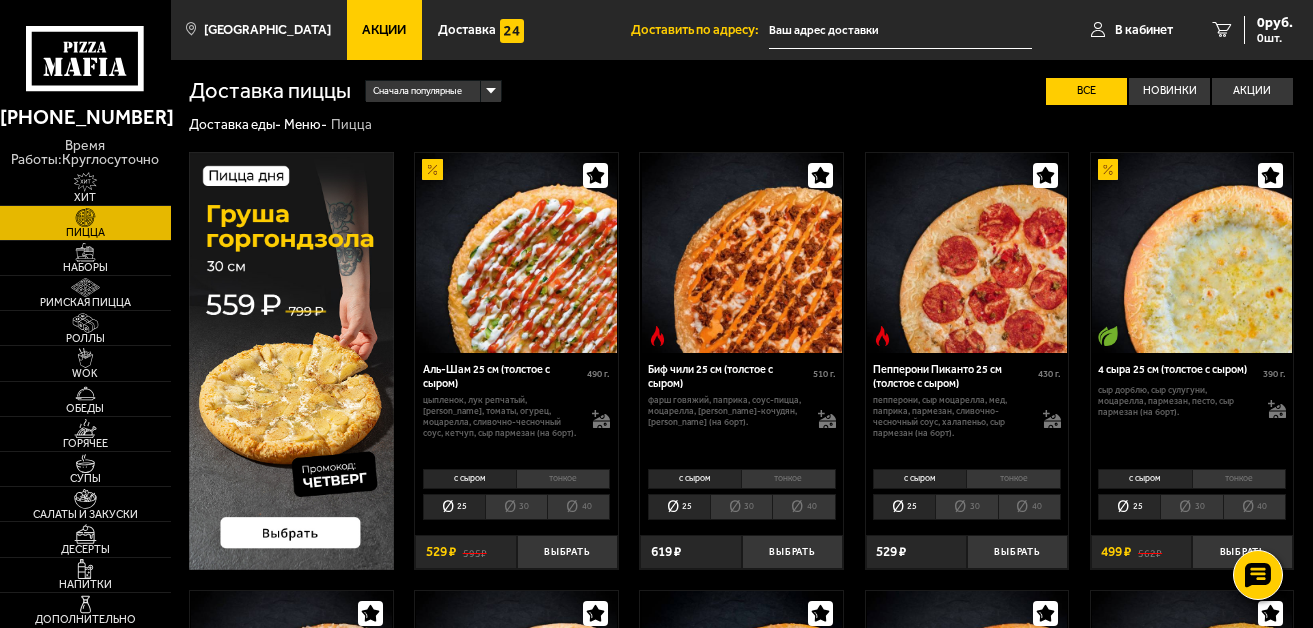 click on "Сначала популярные" at bounding box center (433, 92) 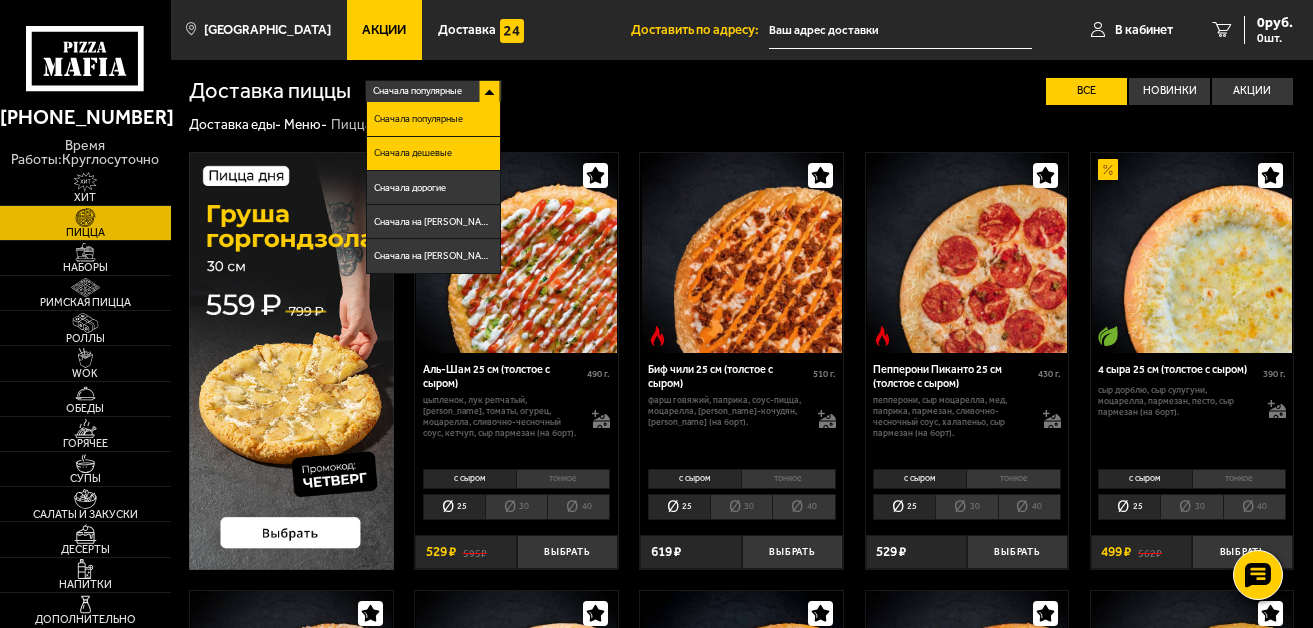 click on "Сначала дешевые" at bounding box center (433, 154) 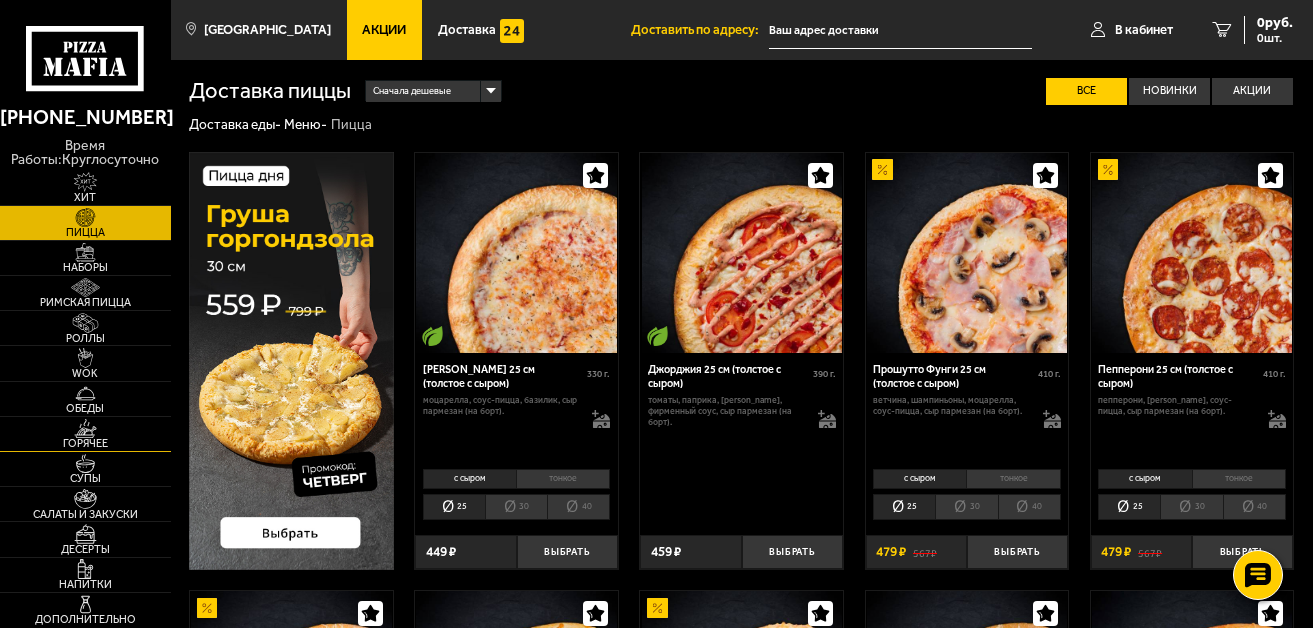 click on "Горячее" at bounding box center [85, 443] 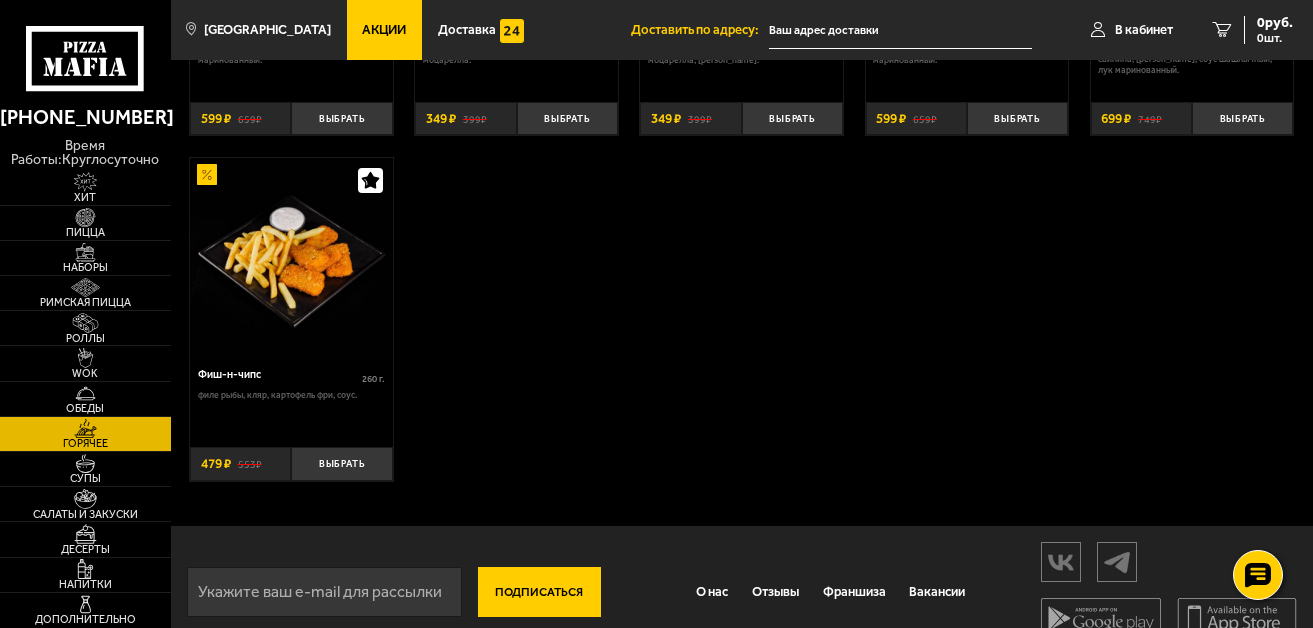 scroll, scrollTop: 1181, scrollLeft: 0, axis: vertical 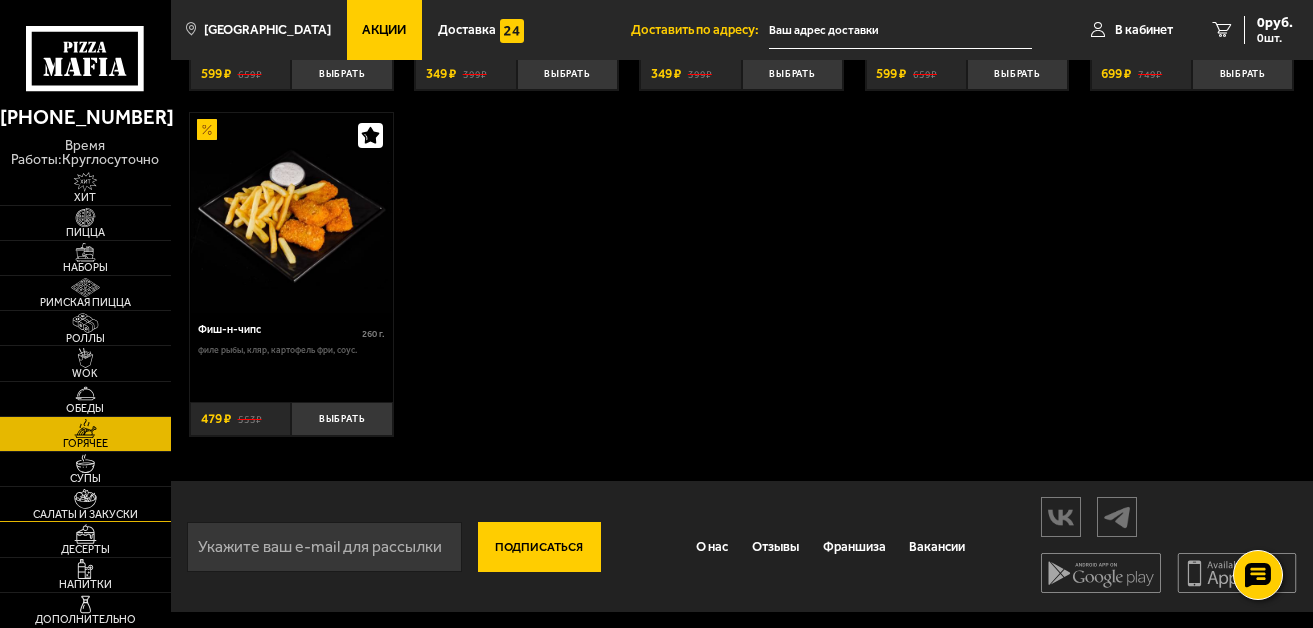 click at bounding box center [85, 498] 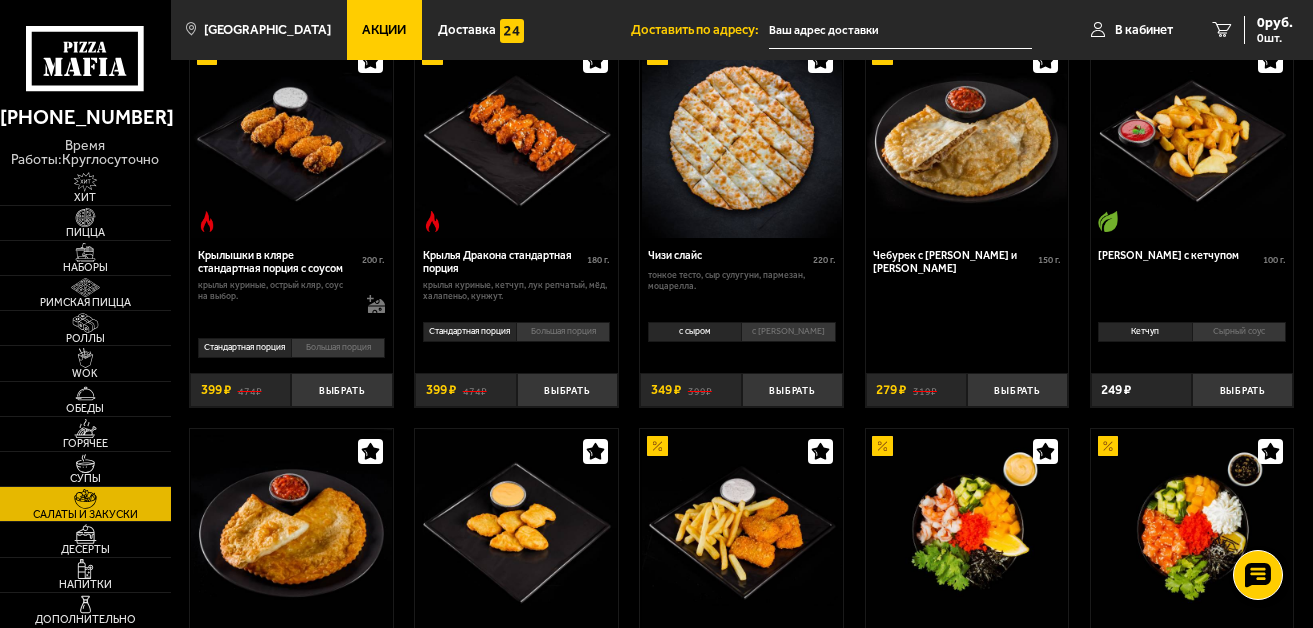 scroll, scrollTop: 600, scrollLeft: 0, axis: vertical 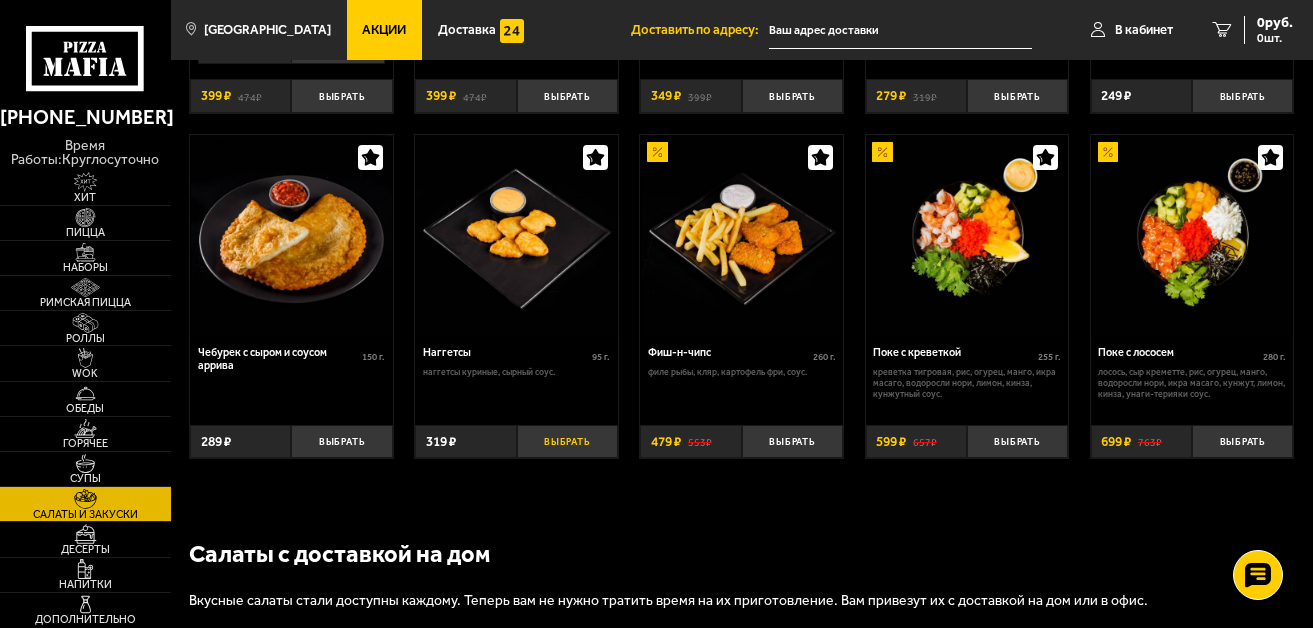 click on "Выбрать" at bounding box center [567, 442] 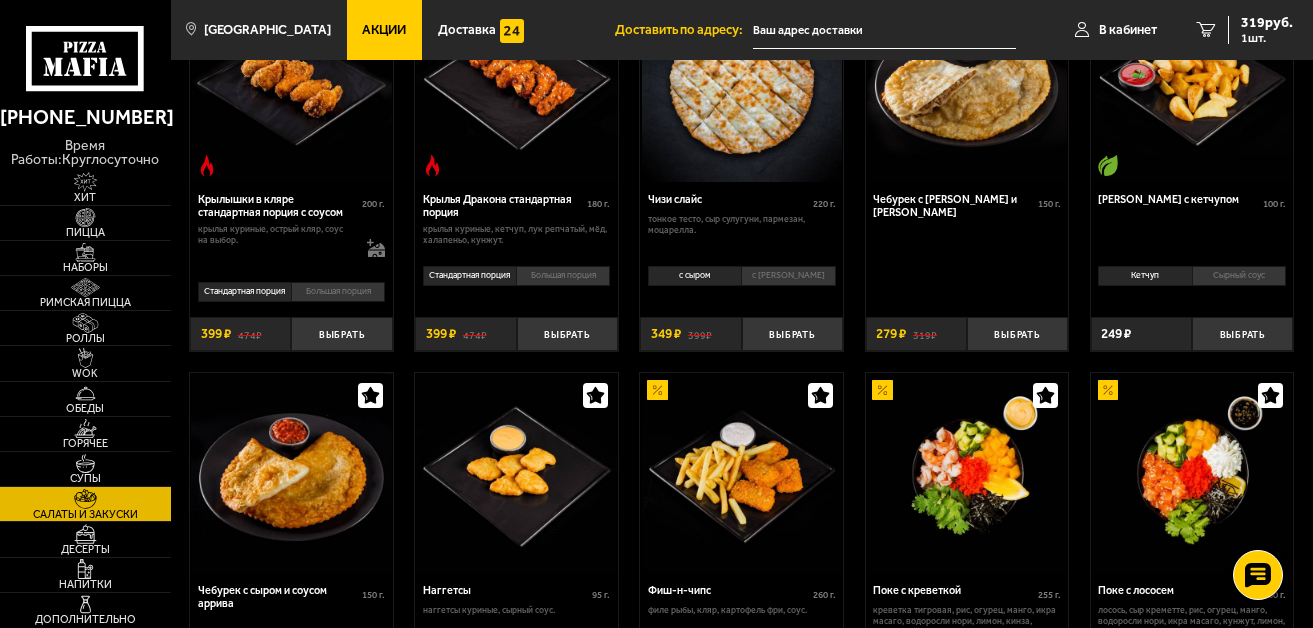 scroll, scrollTop: 787, scrollLeft: 0, axis: vertical 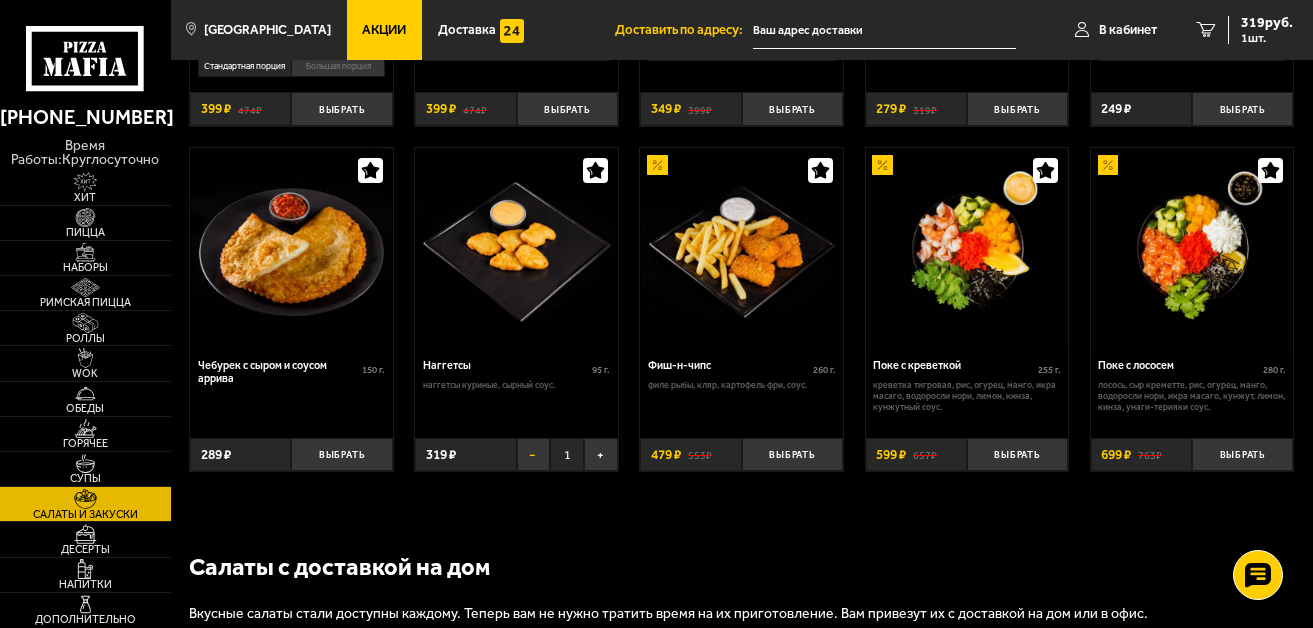 click on "−" at bounding box center (534, 455) 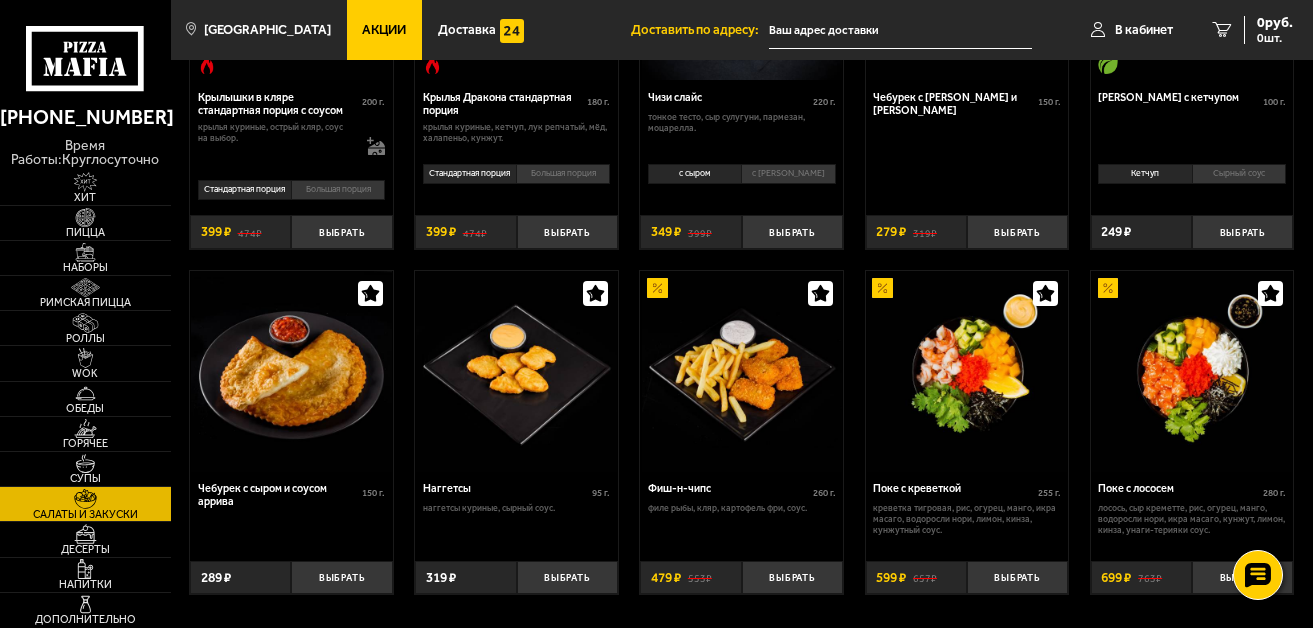 scroll, scrollTop: 387, scrollLeft: 0, axis: vertical 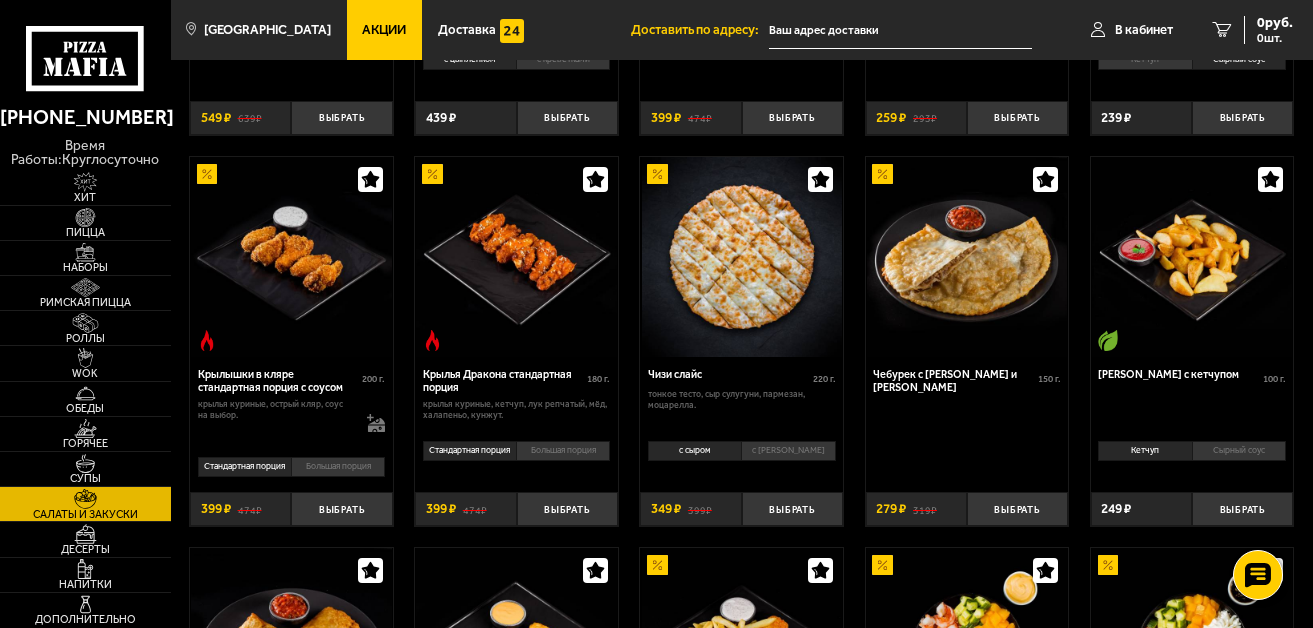 click on "Большая порция" at bounding box center [338, 467] 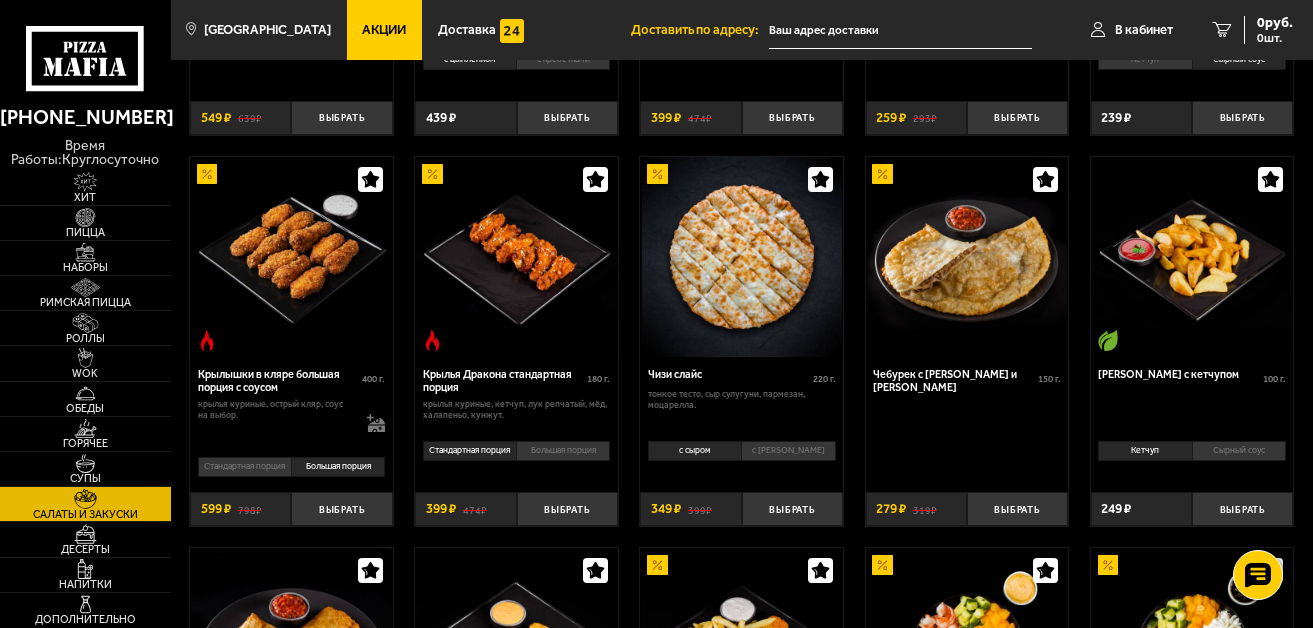 click on "Стандартная порция" at bounding box center [244, 467] 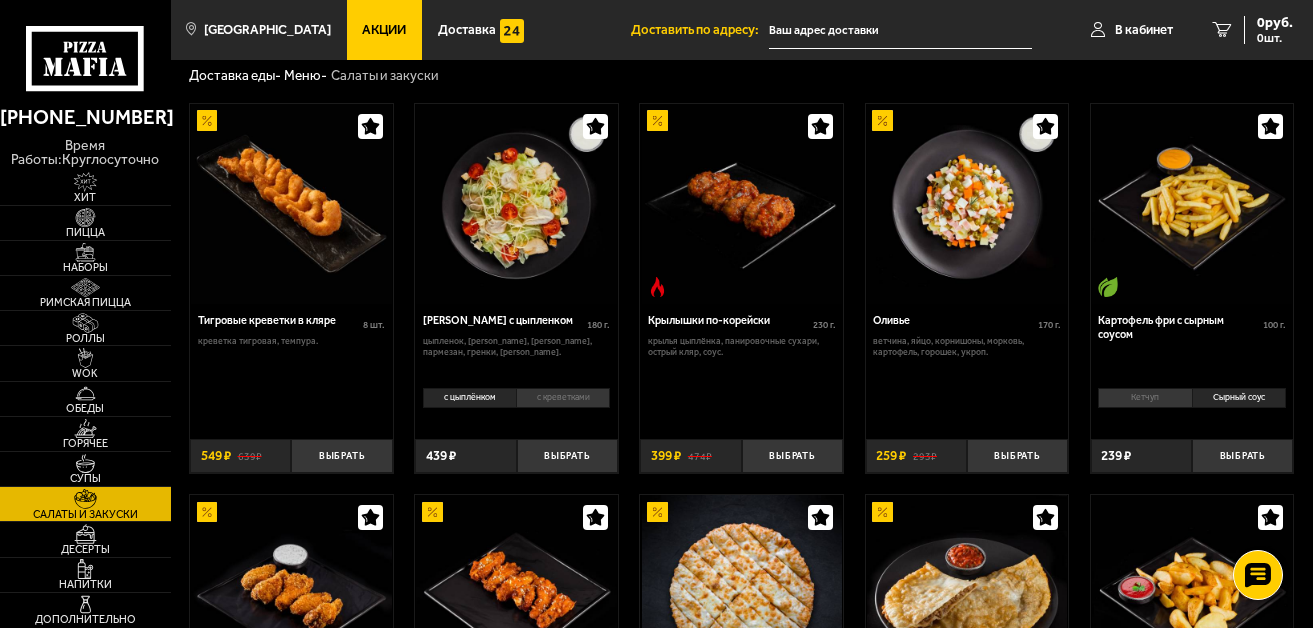 scroll, scrollTop: 0, scrollLeft: 0, axis: both 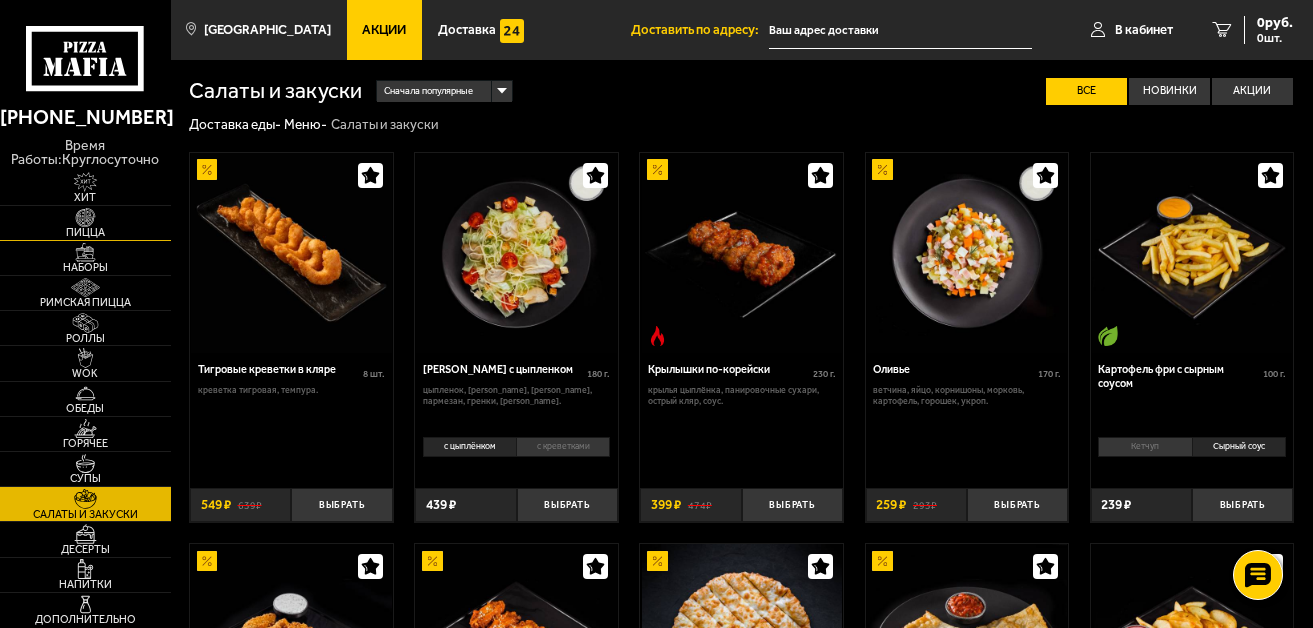 click at bounding box center [85, 217] 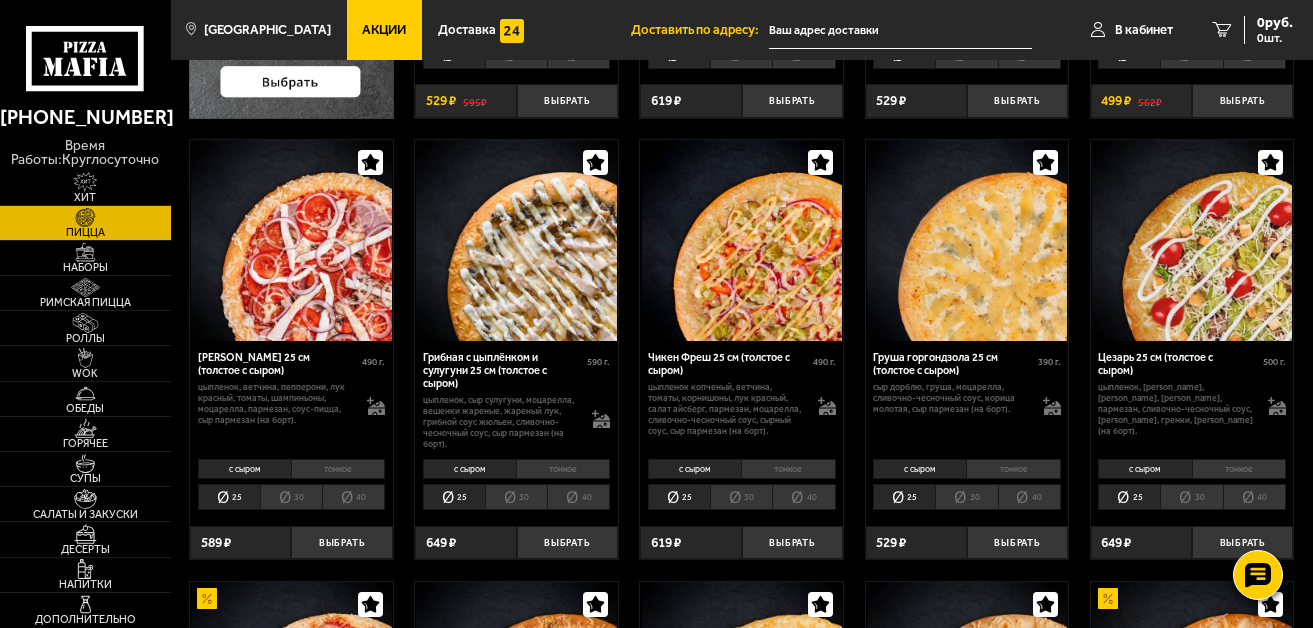 scroll, scrollTop: 500, scrollLeft: 0, axis: vertical 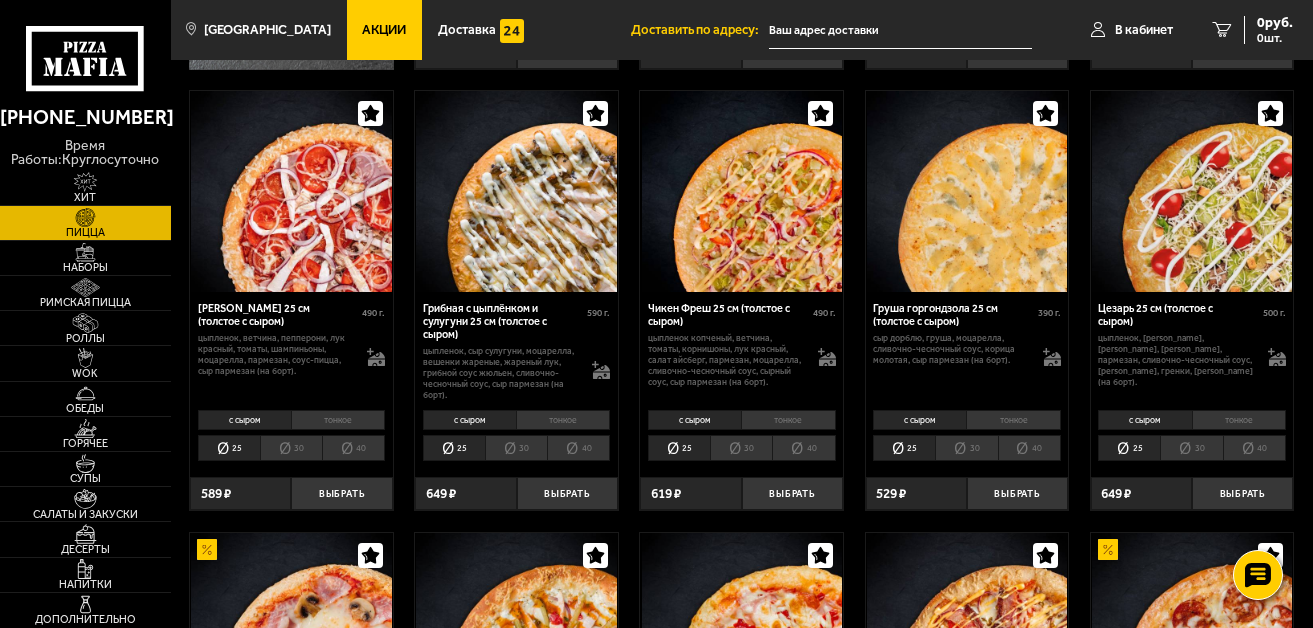 click on "30" at bounding box center (516, 448) 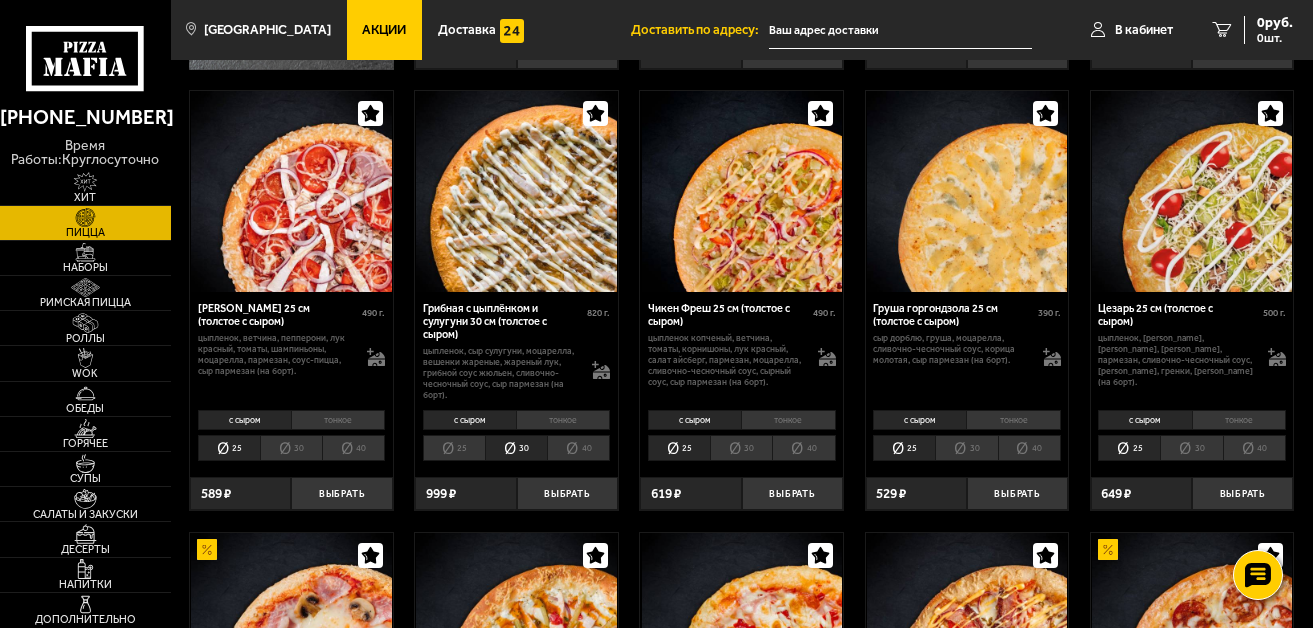 click on "25" at bounding box center (454, 448) 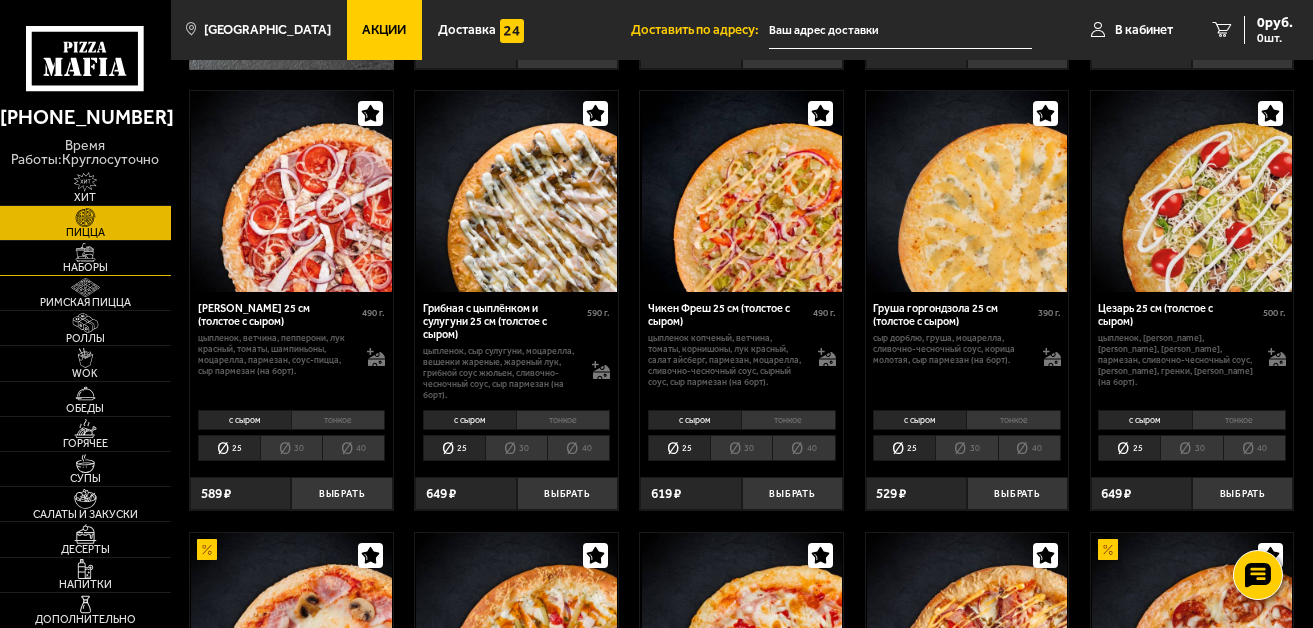 click on "Наборы" at bounding box center [85, 267] 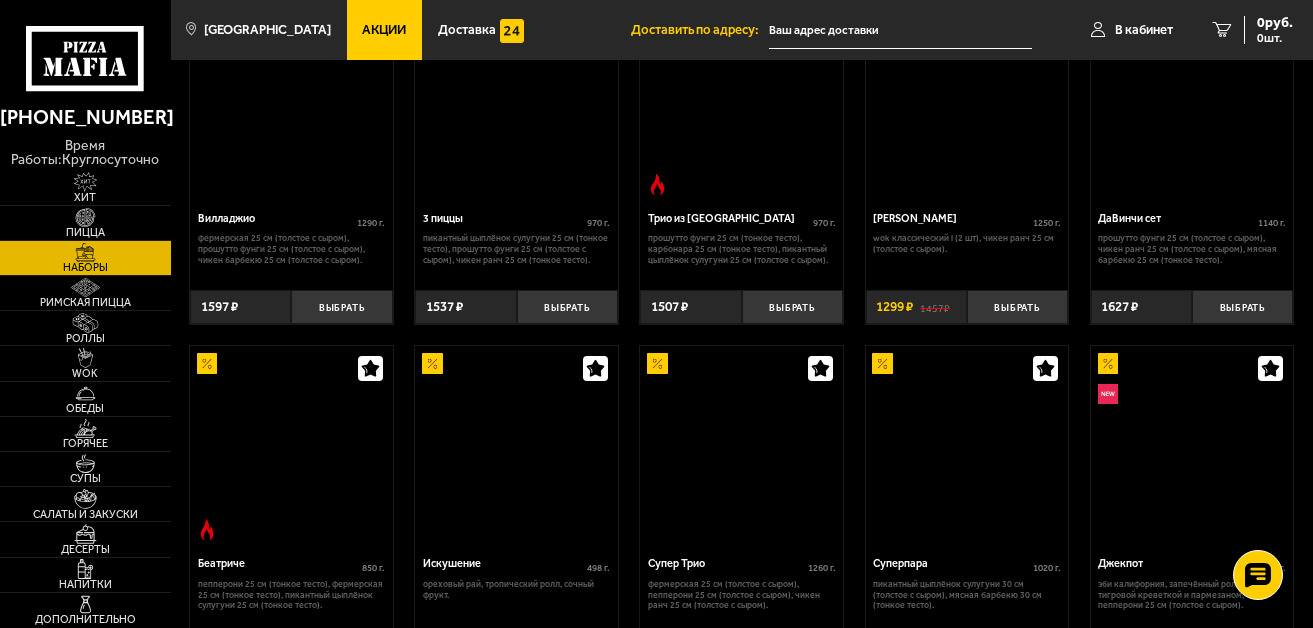 scroll, scrollTop: 0, scrollLeft: 0, axis: both 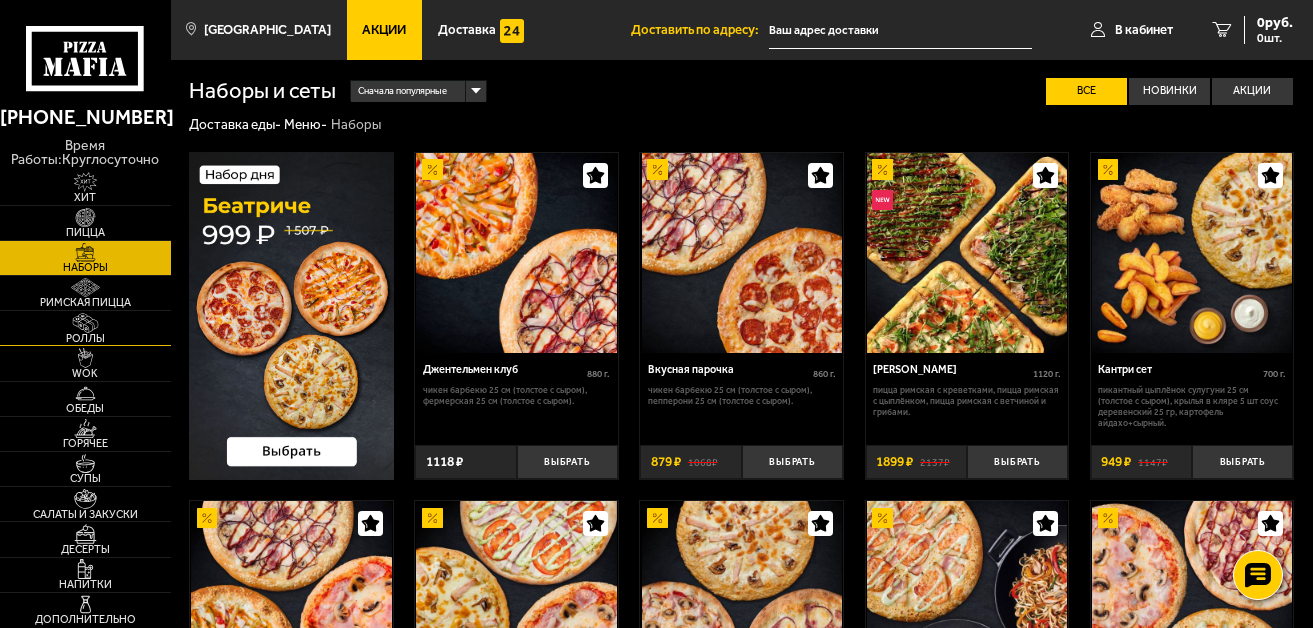 click at bounding box center (85, 322) 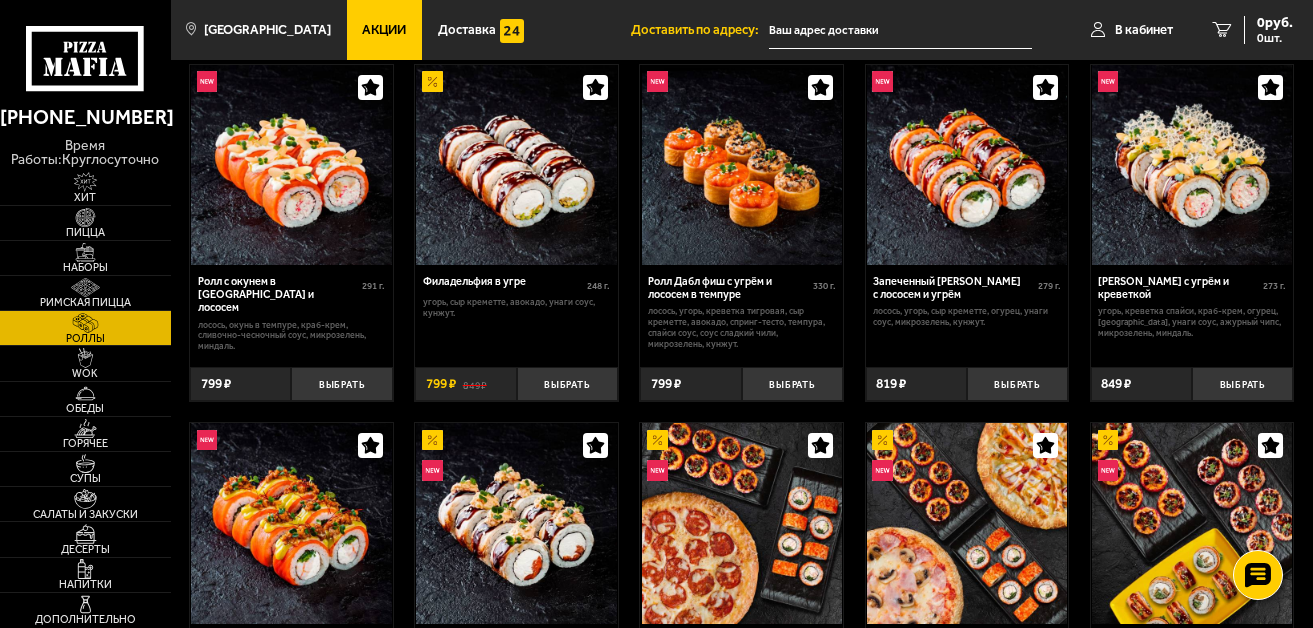 scroll, scrollTop: 400, scrollLeft: 0, axis: vertical 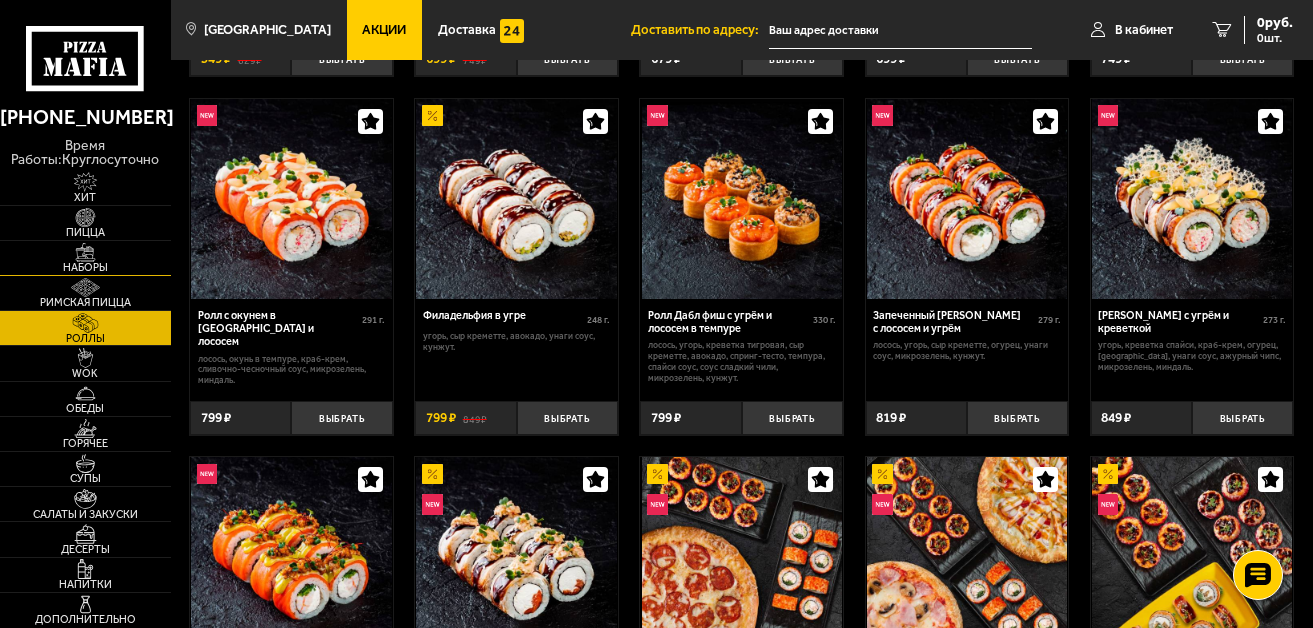 click at bounding box center [85, 252] 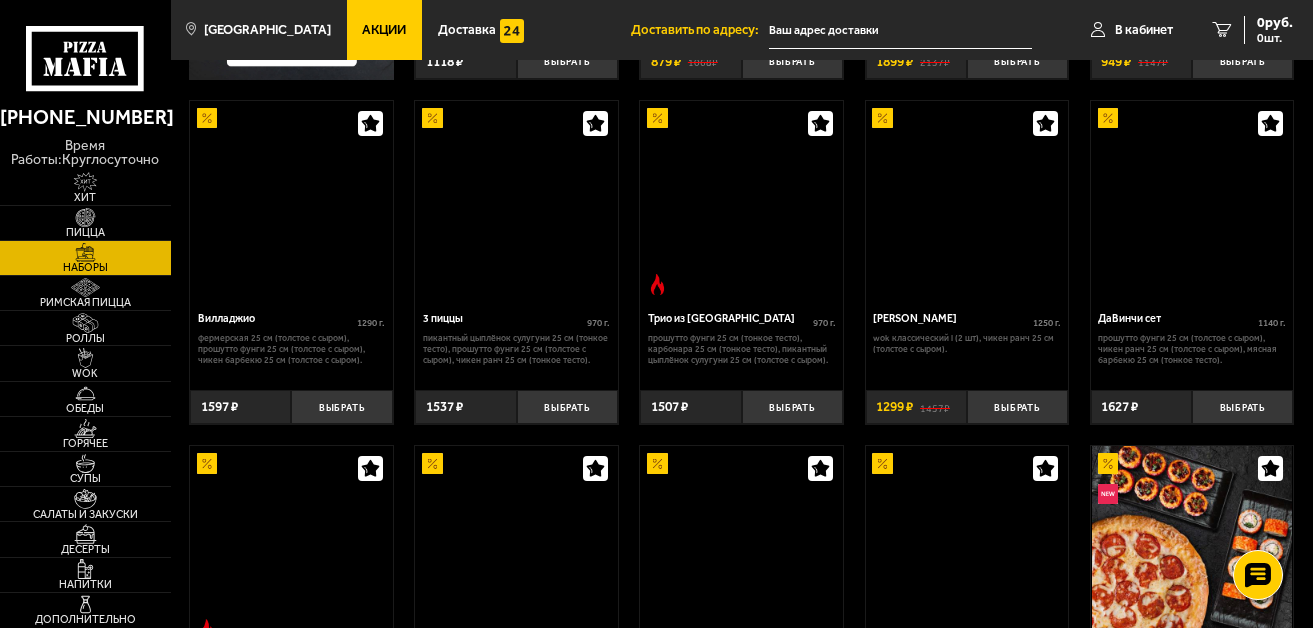 scroll, scrollTop: 0, scrollLeft: 0, axis: both 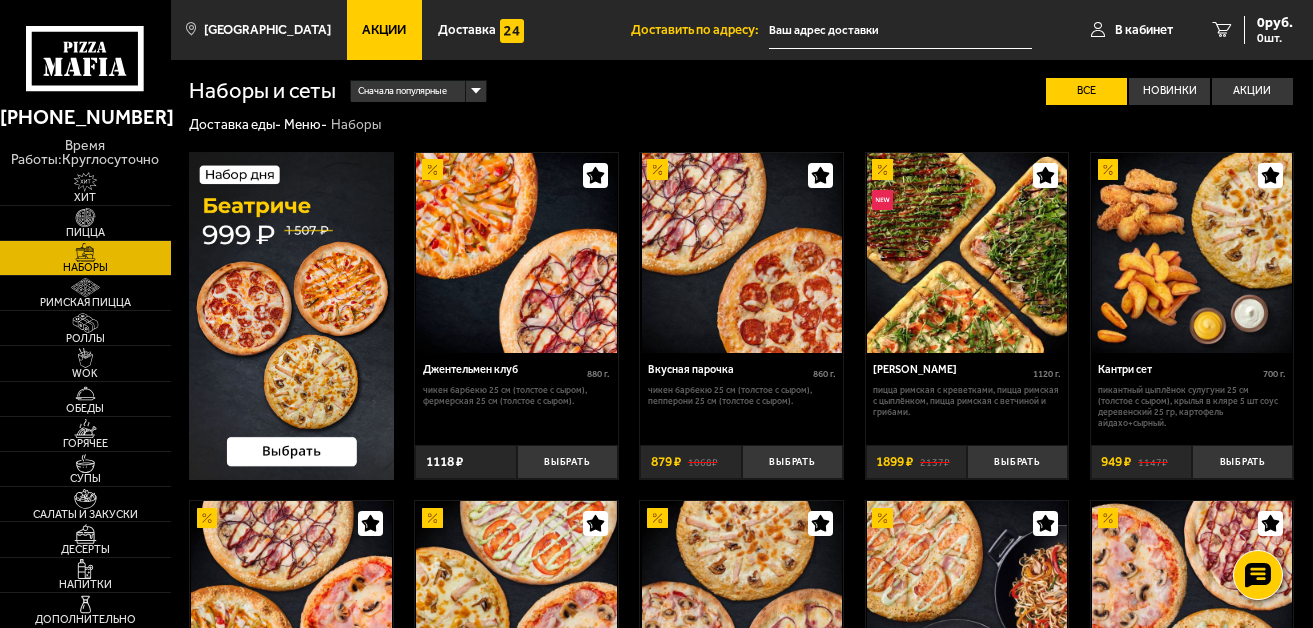 click on "Сначала популярные" at bounding box center [418, 92] 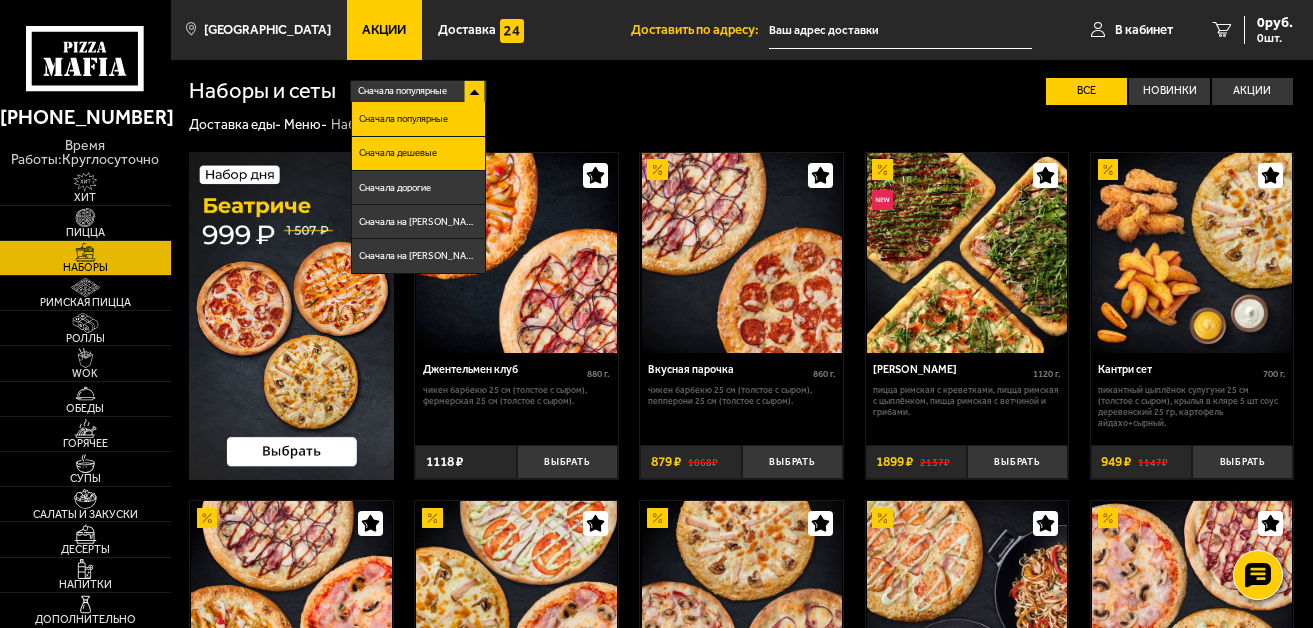 click on "Сначала дешевые" at bounding box center [398, 153] 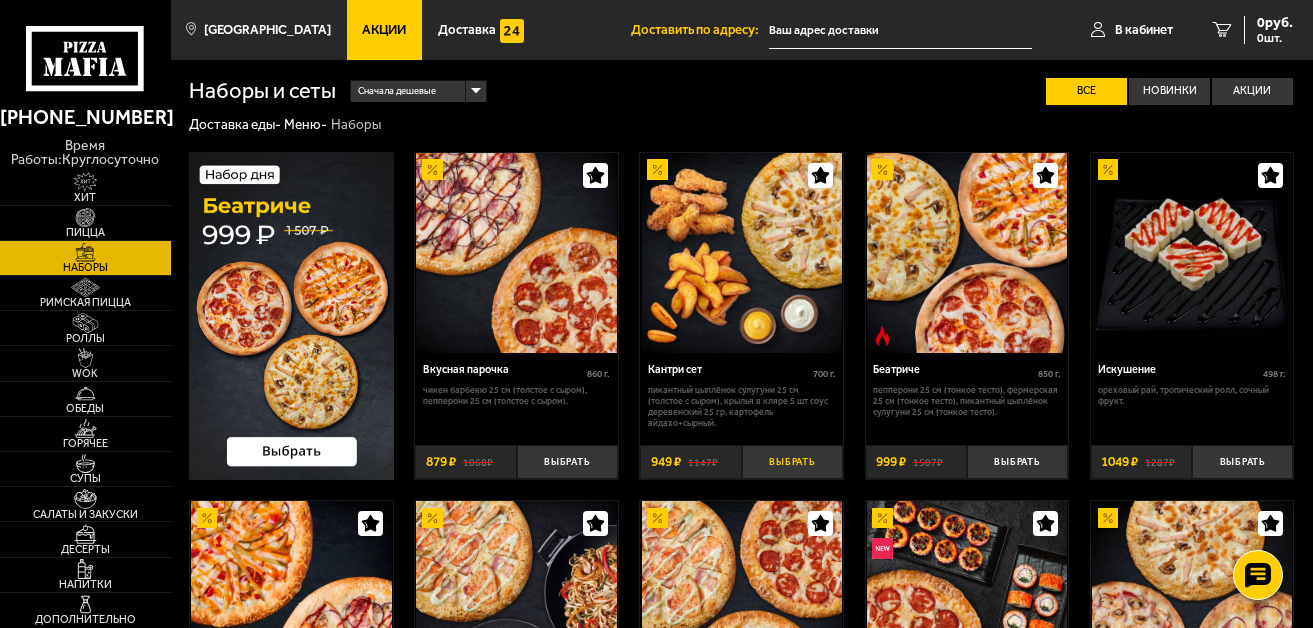 click on "Выбрать" at bounding box center [792, 462] 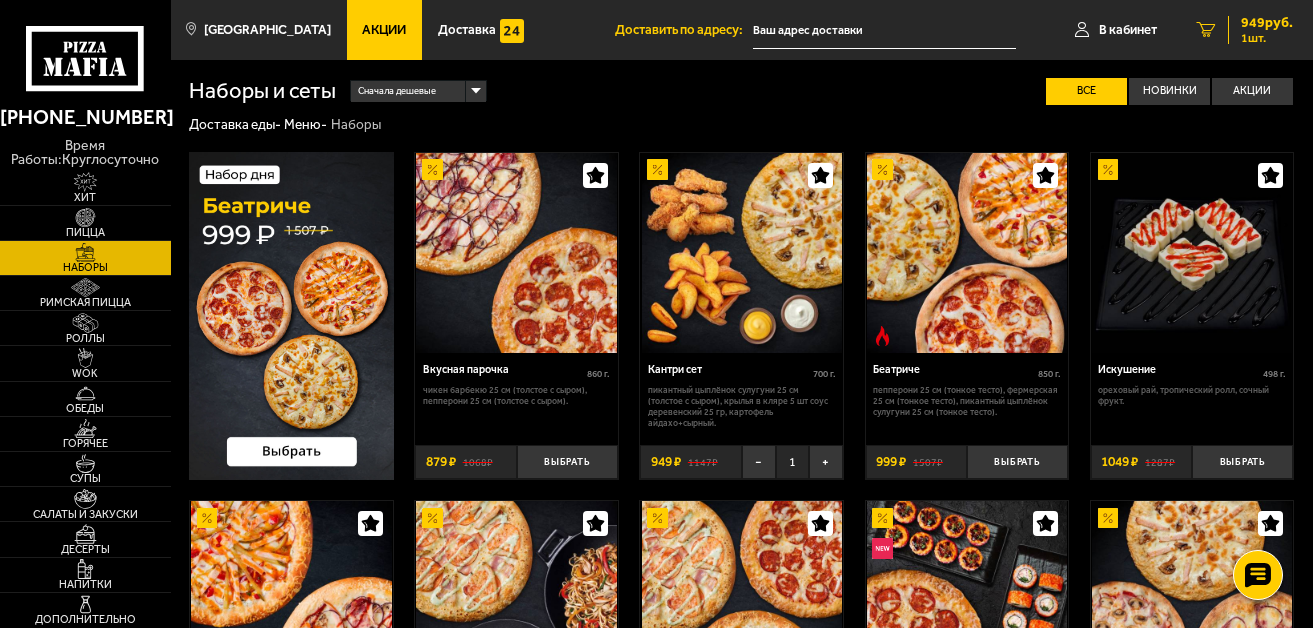 click on "949  руб." at bounding box center [1267, 23] 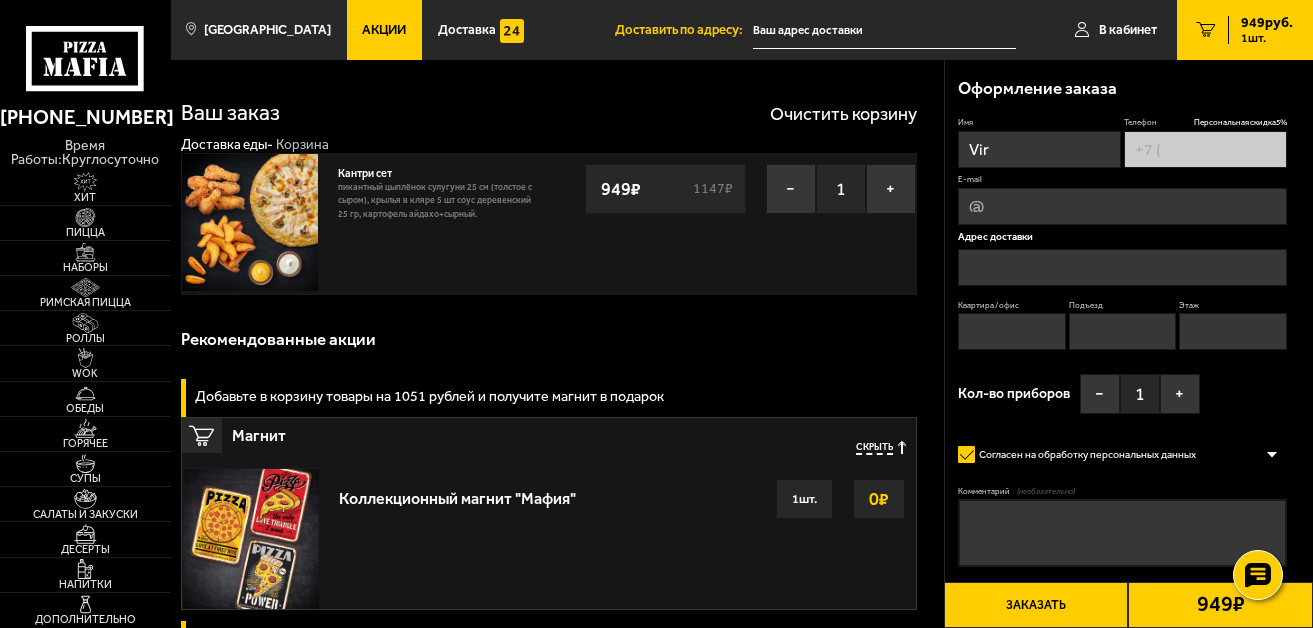 type on "+7 (953) 372-93-99" 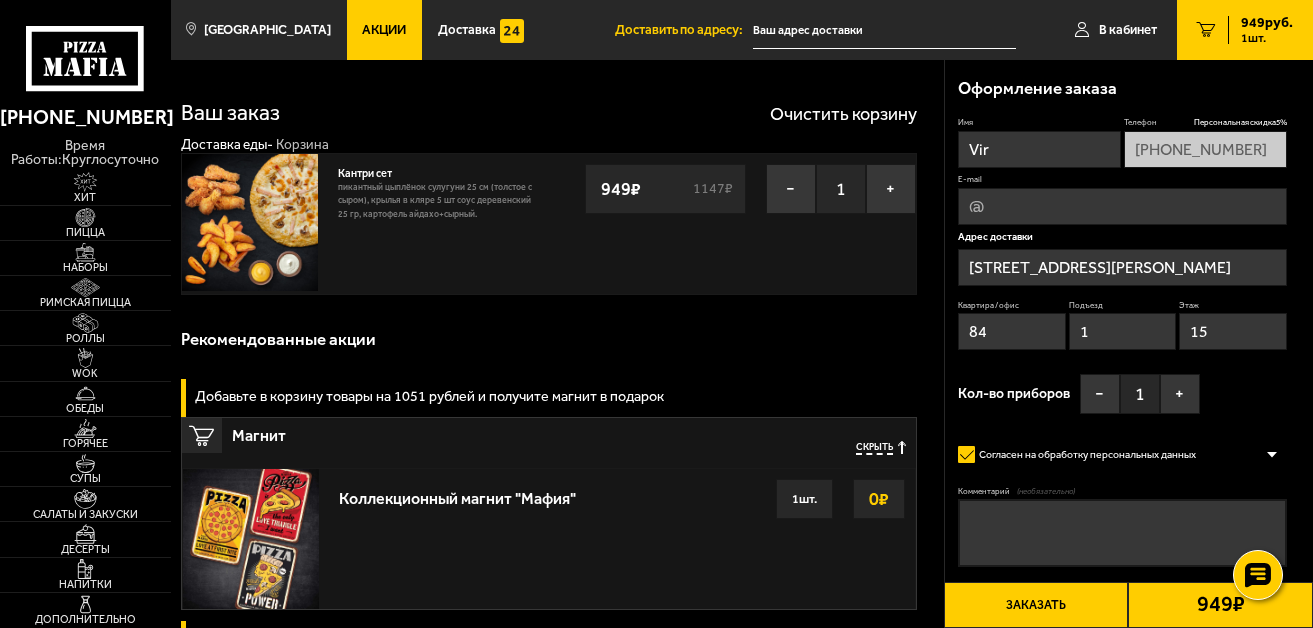 type on "улица Симонова, 10к1" 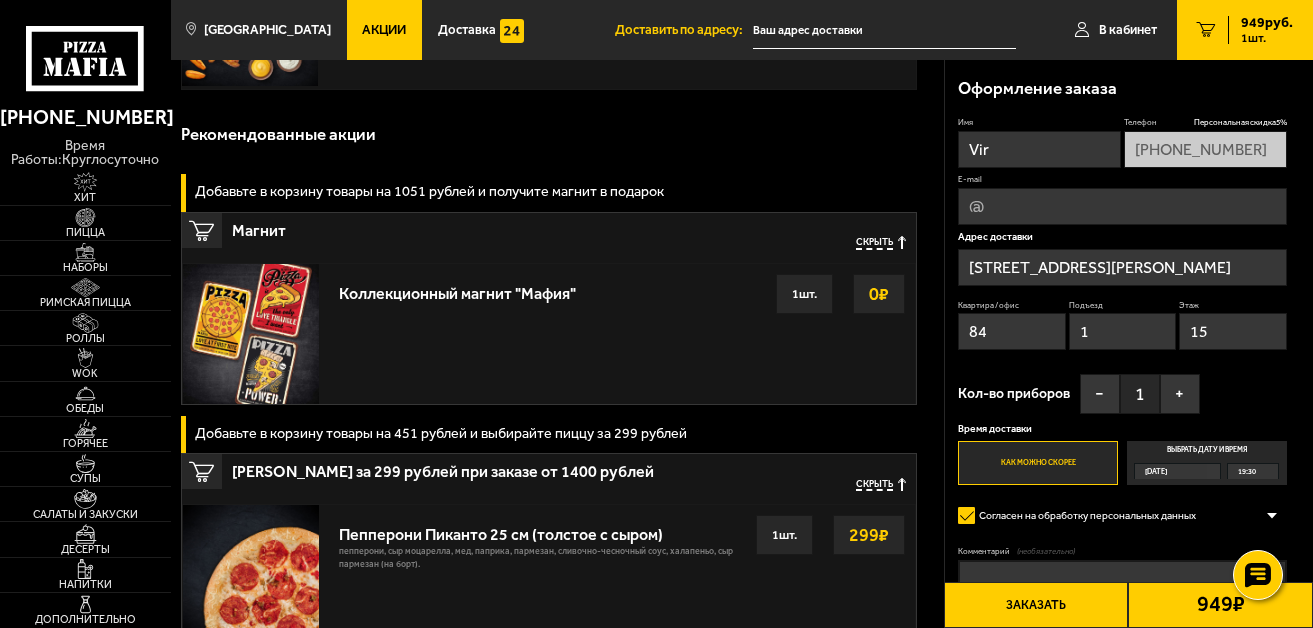 scroll, scrollTop: 300, scrollLeft: 0, axis: vertical 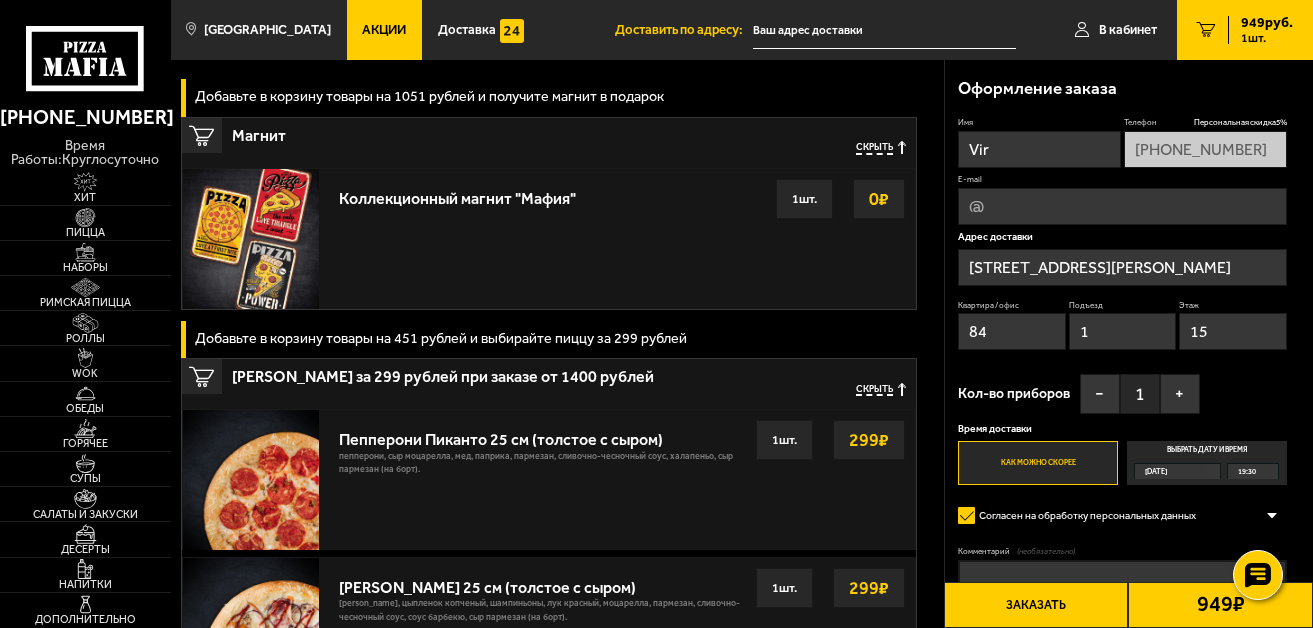 click on "1  шт." at bounding box center (804, 199) 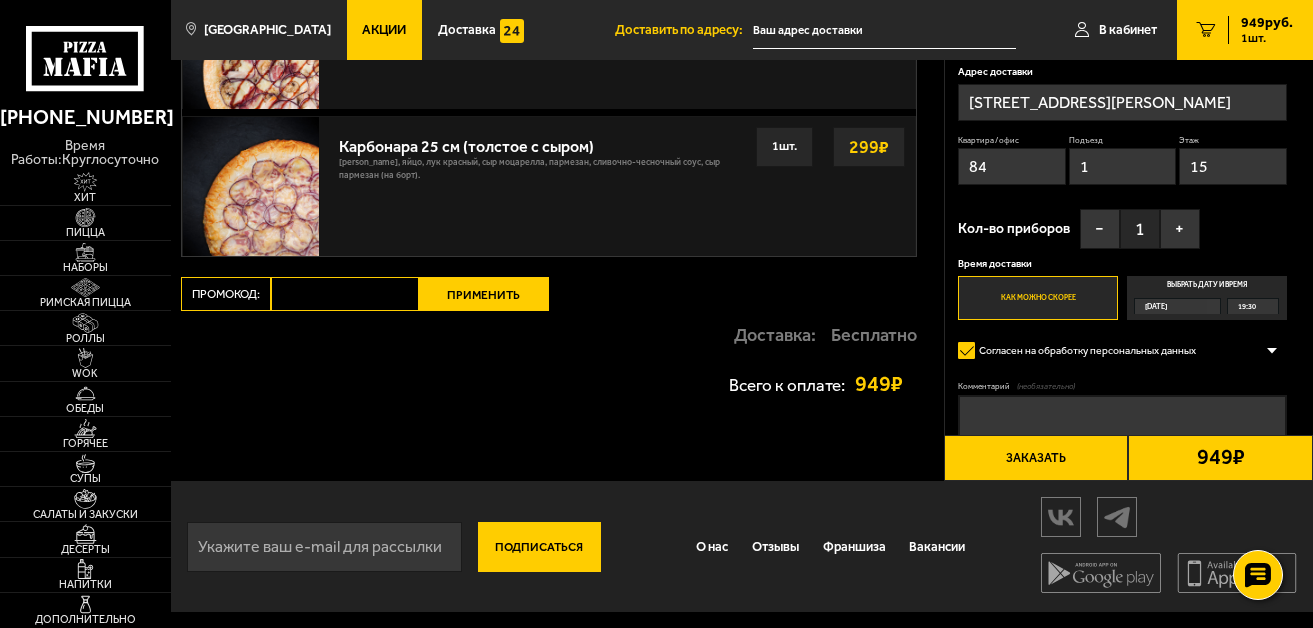 scroll, scrollTop: 893, scrollLeft: 0, axis: vertical 